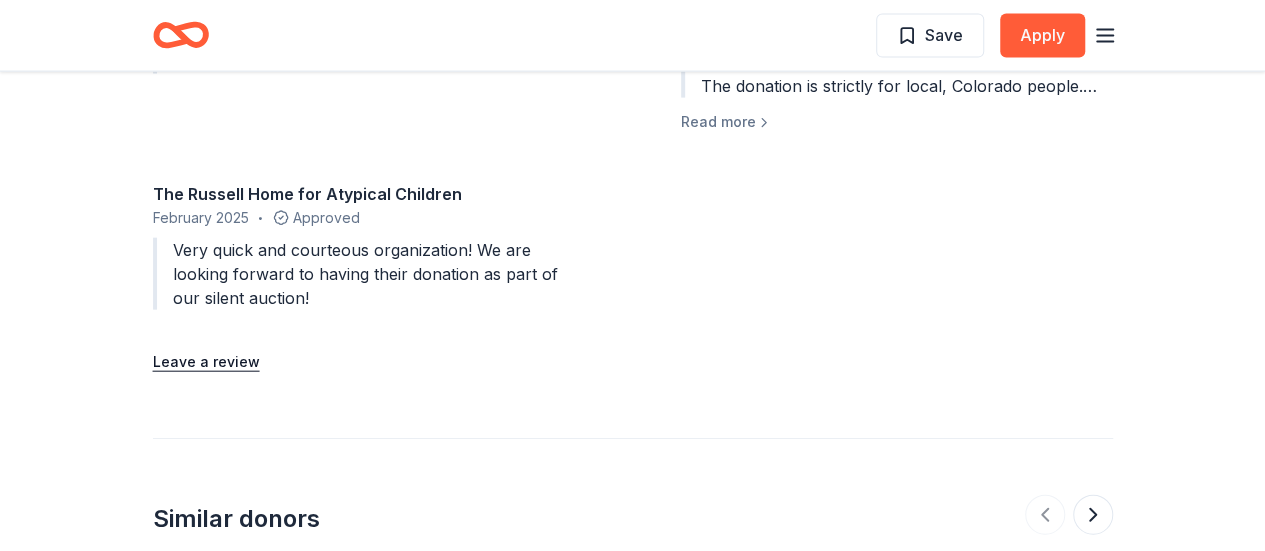 scroll, scrollTop: 2600, scrollLeft: 0, axis: vertical 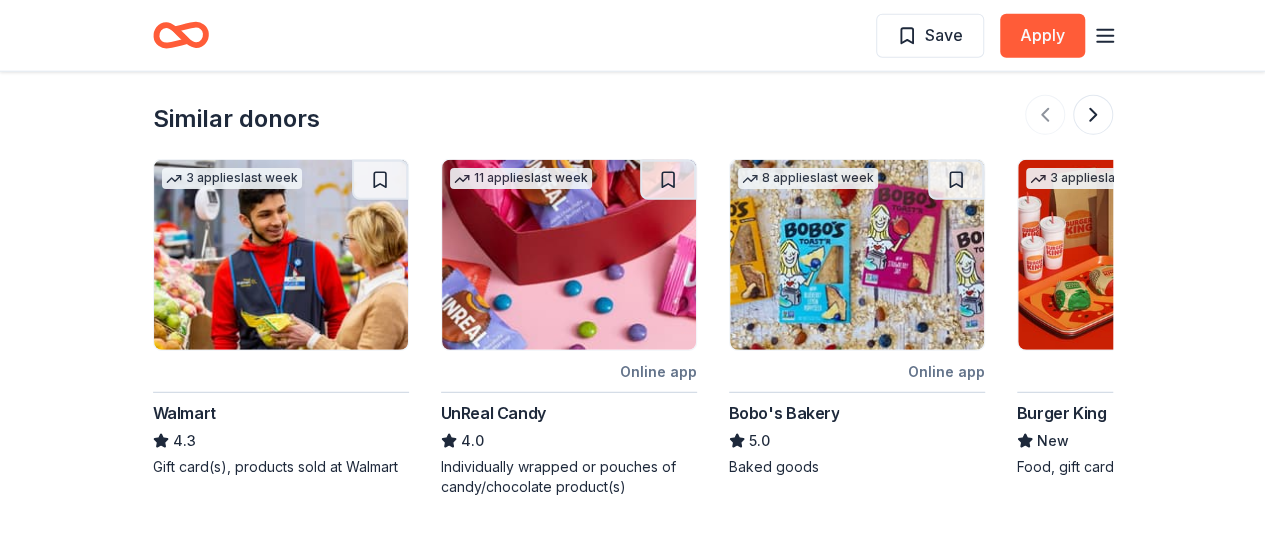 click on "Walmart 4.3 Gift card(s), products sold at Walmart" at bounding box center [281, 439] 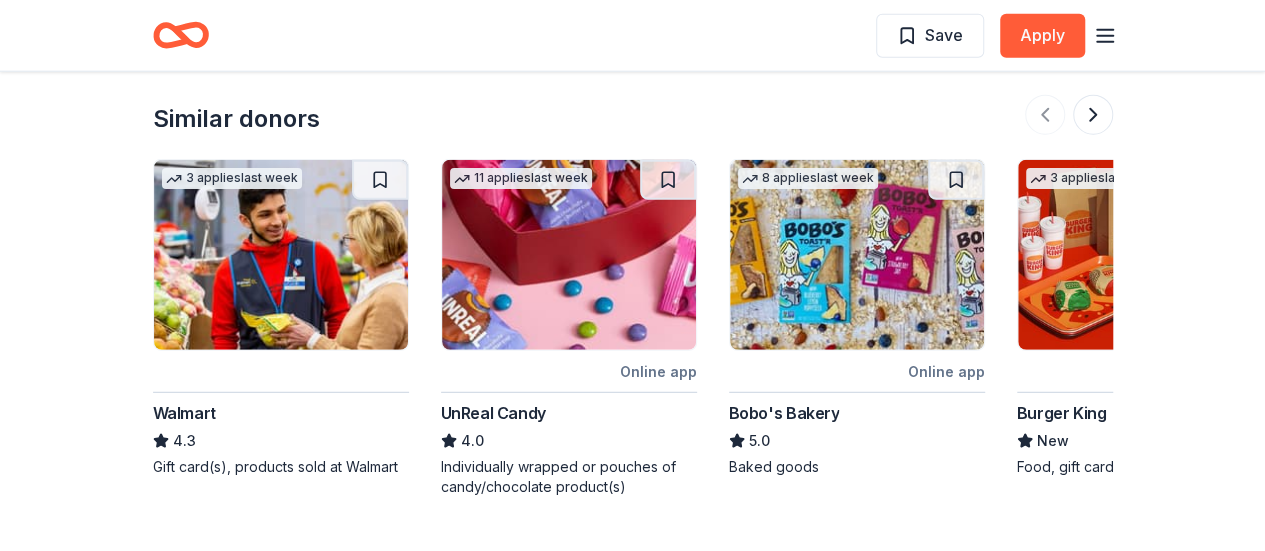 click at bounding box center (1145, 255) 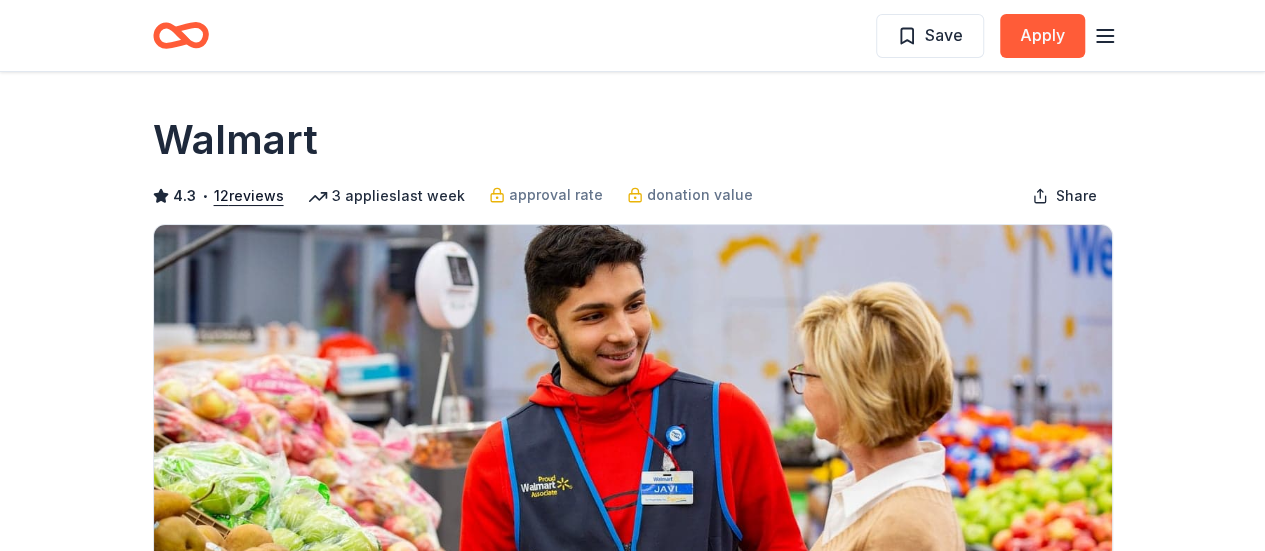 scroll, scrollTop: 400, scrollLeft: 0, axis: vertical 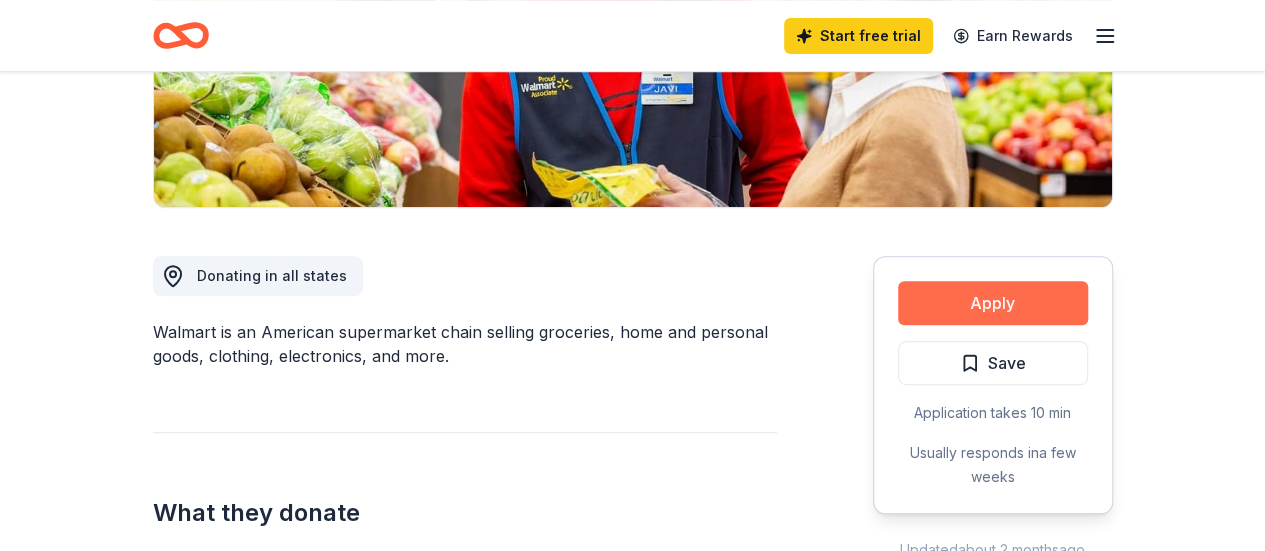 click on "Apply" at bounding box center (993, 303) 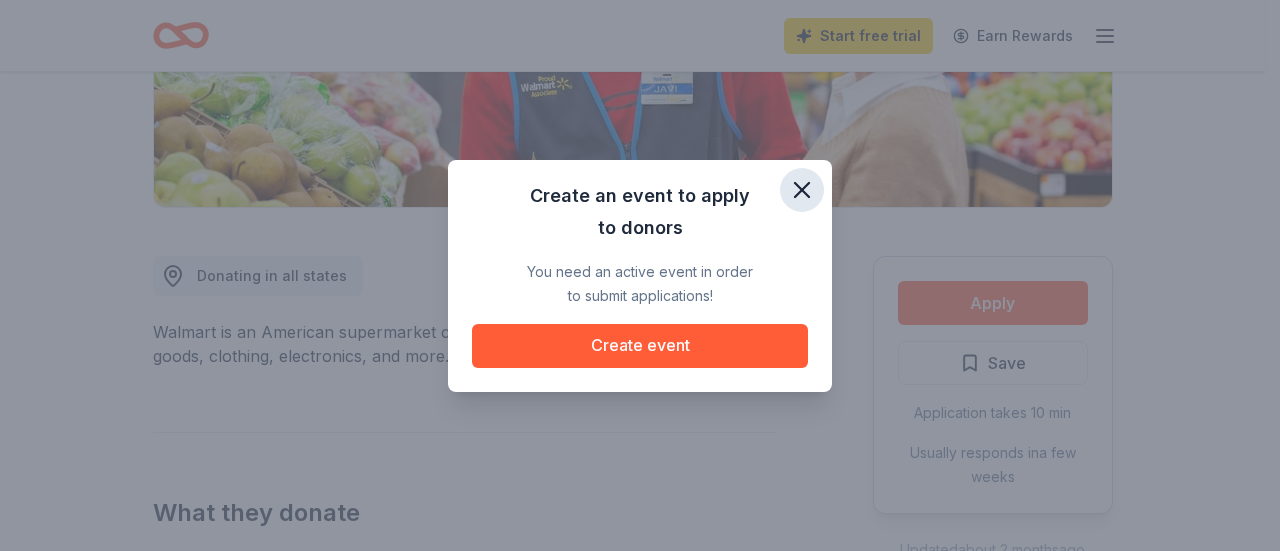 click 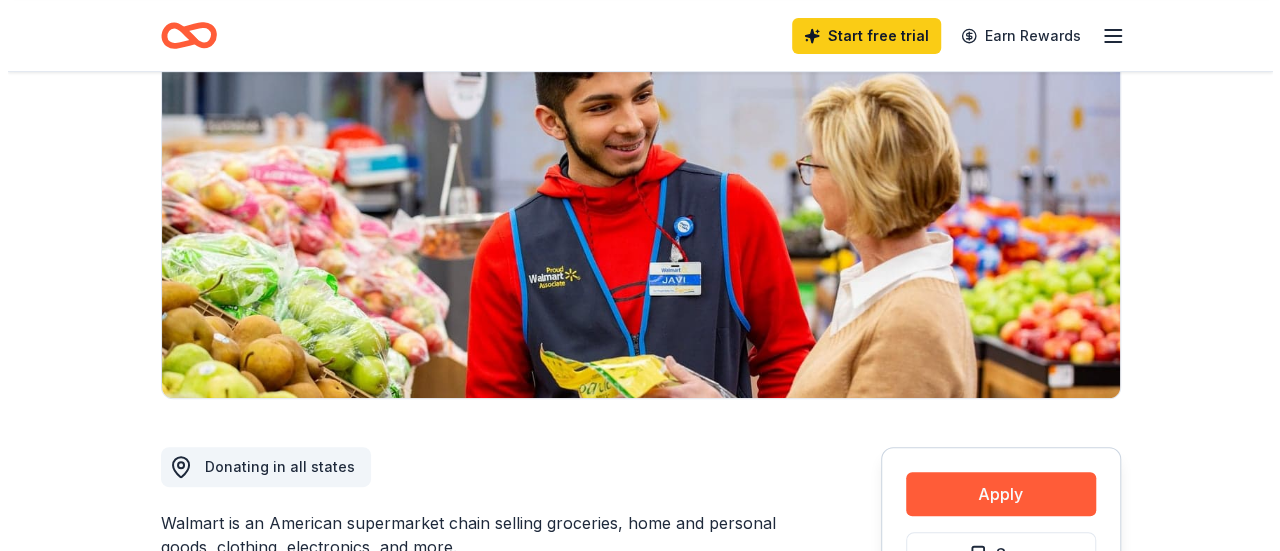 scroll, scrollTop: 400, scrollLeft: 0, axis: vertical 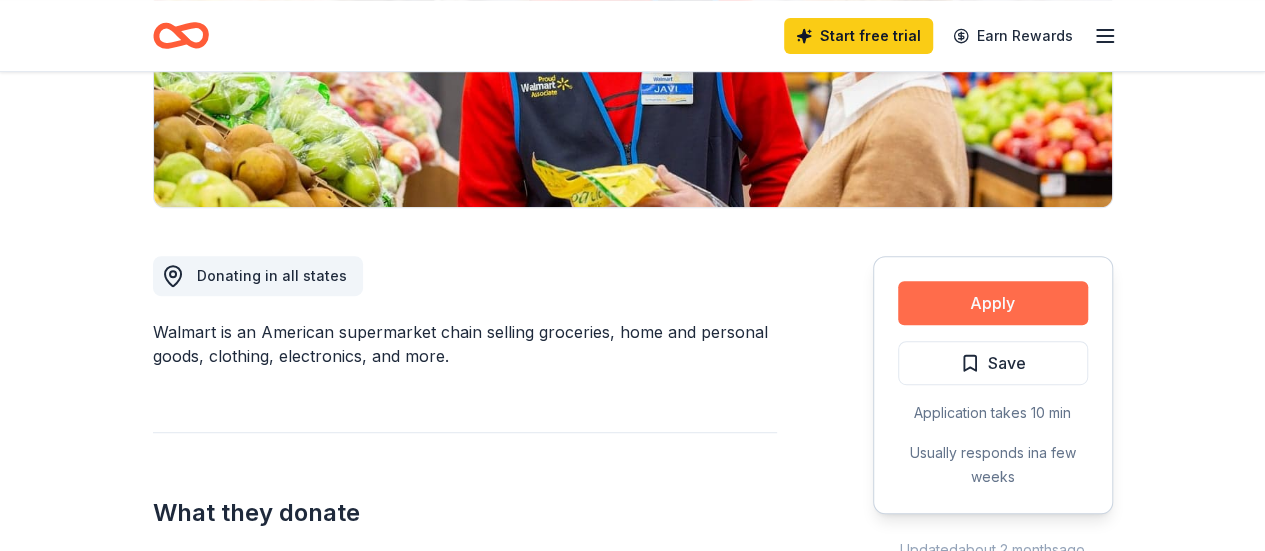 click on "Apply" at bounding box center (993, 303) 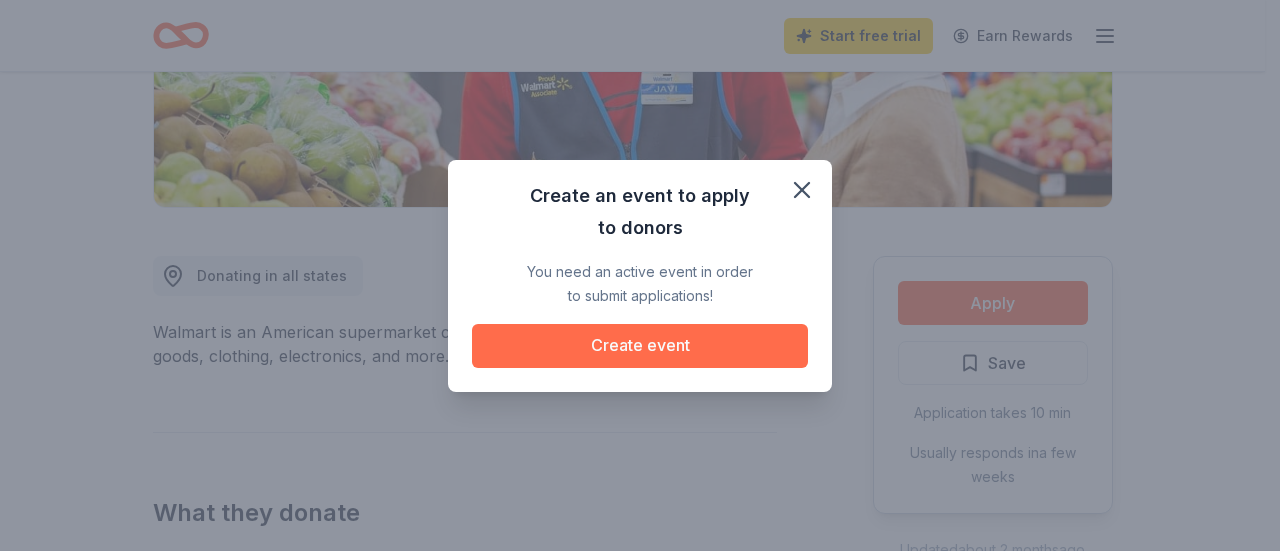 click on "Create event" at bounding box center (640, 346) 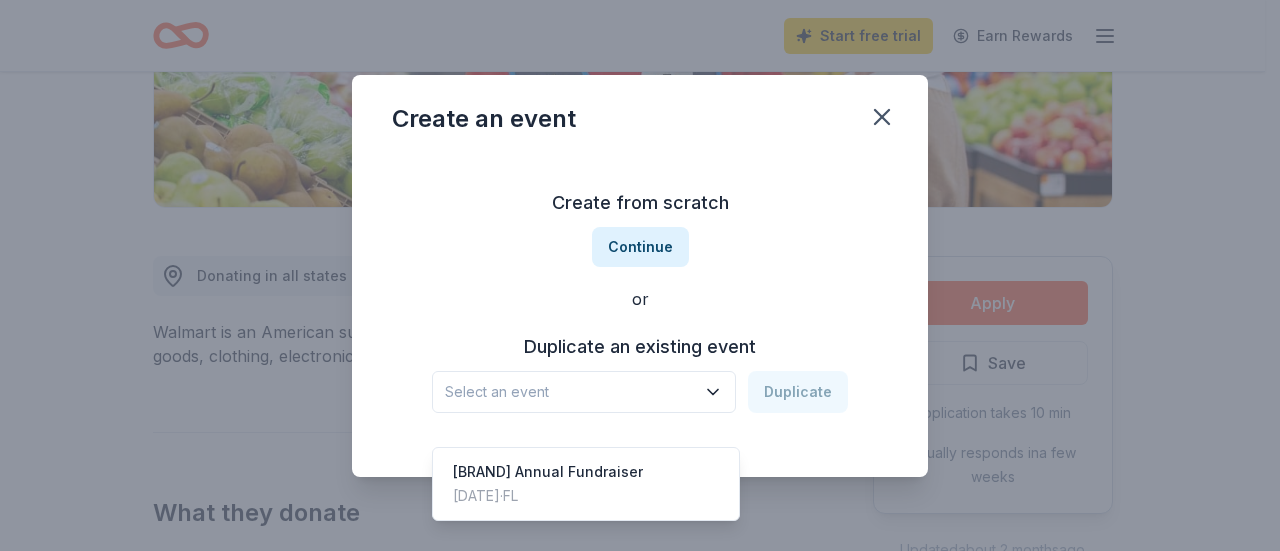 click 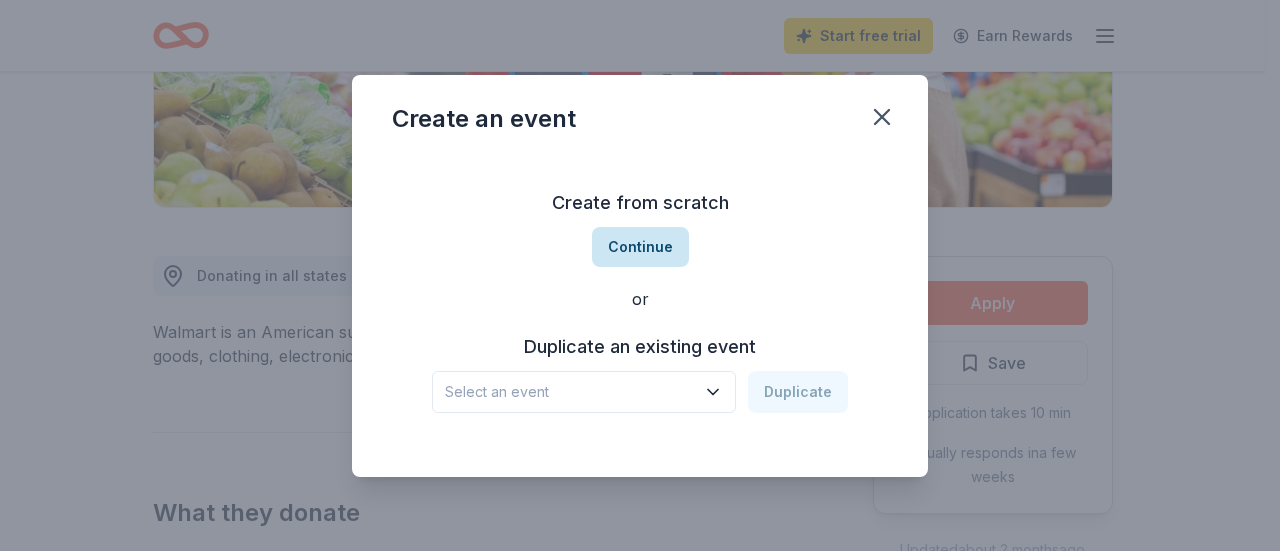 click on "Continue" at bounding box center [640, 247] 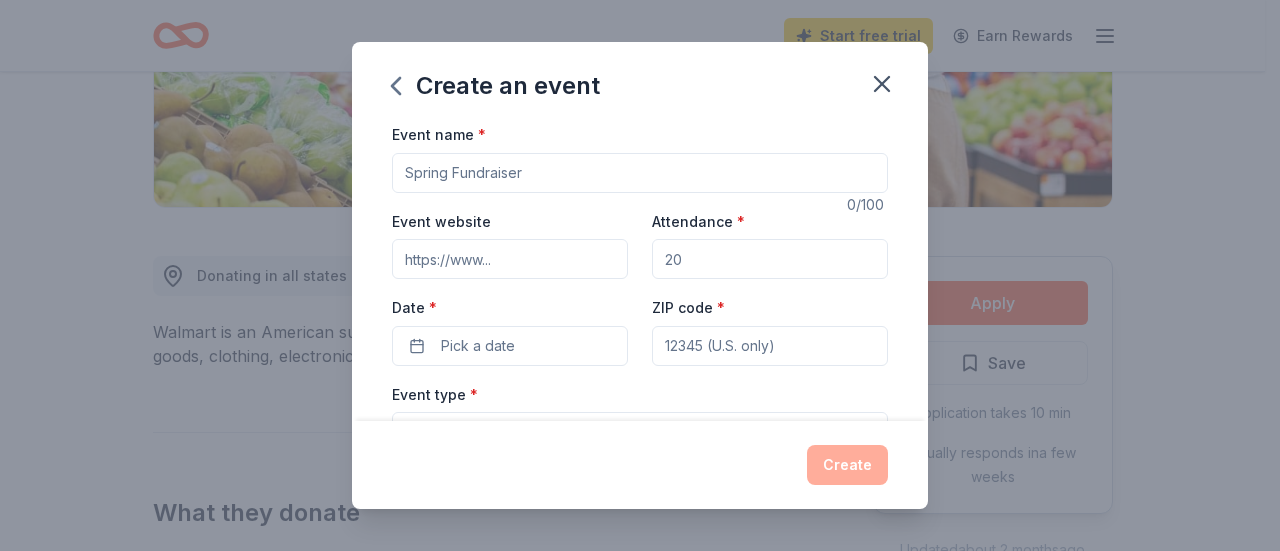 click on "Event name *" at bounding box center (640, 173) 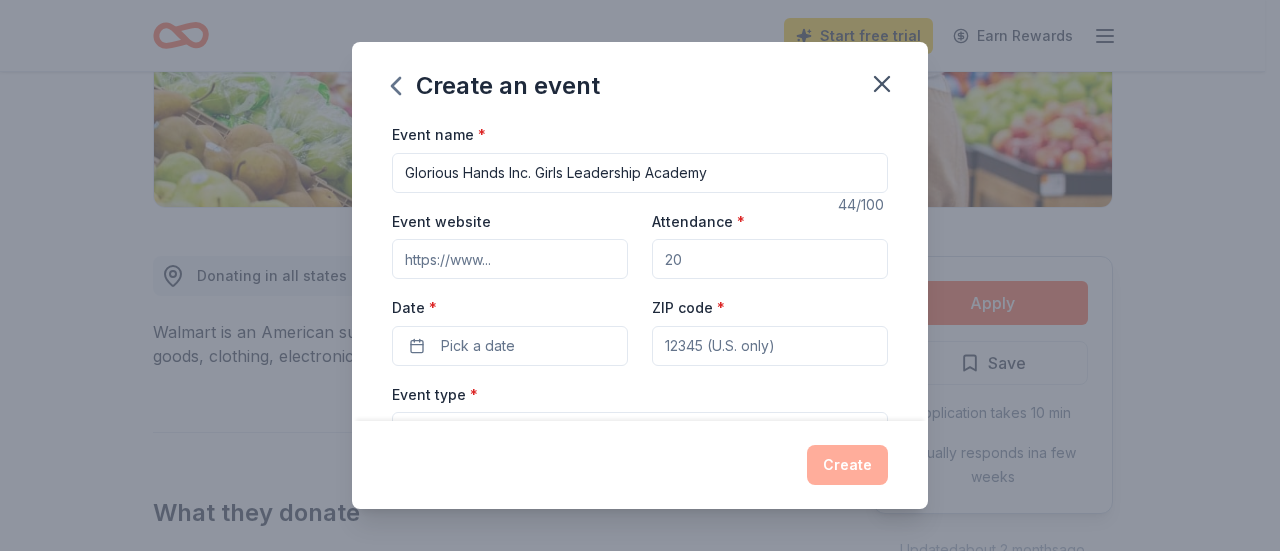type on "Glorious Hands Inc. Girls Leadership Academy" 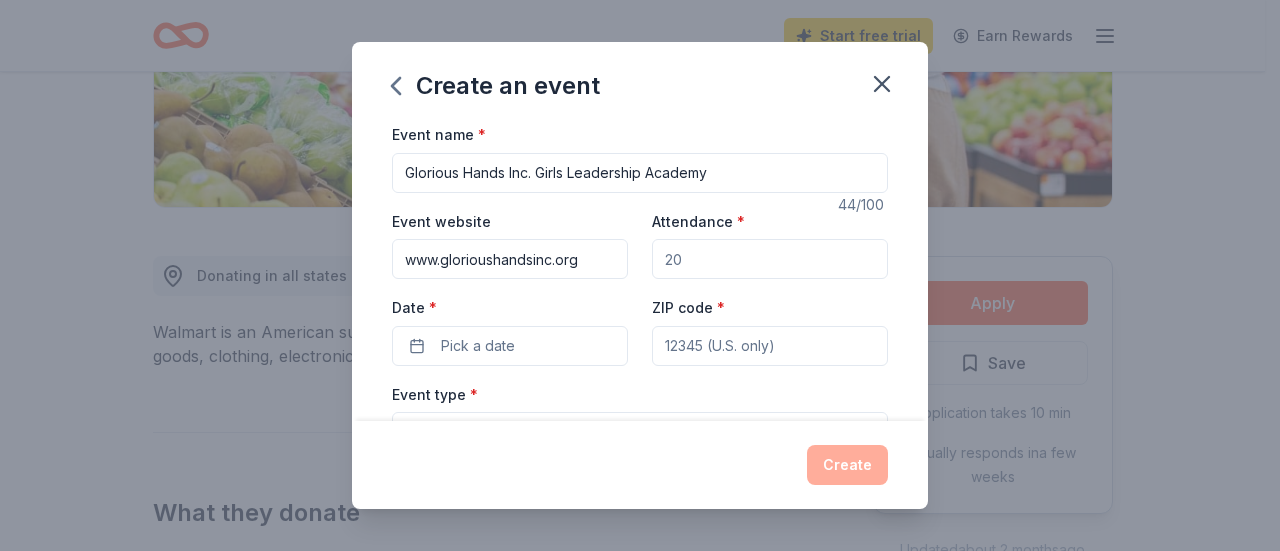 click on "Attendance *" at bounding box center [770, 259] 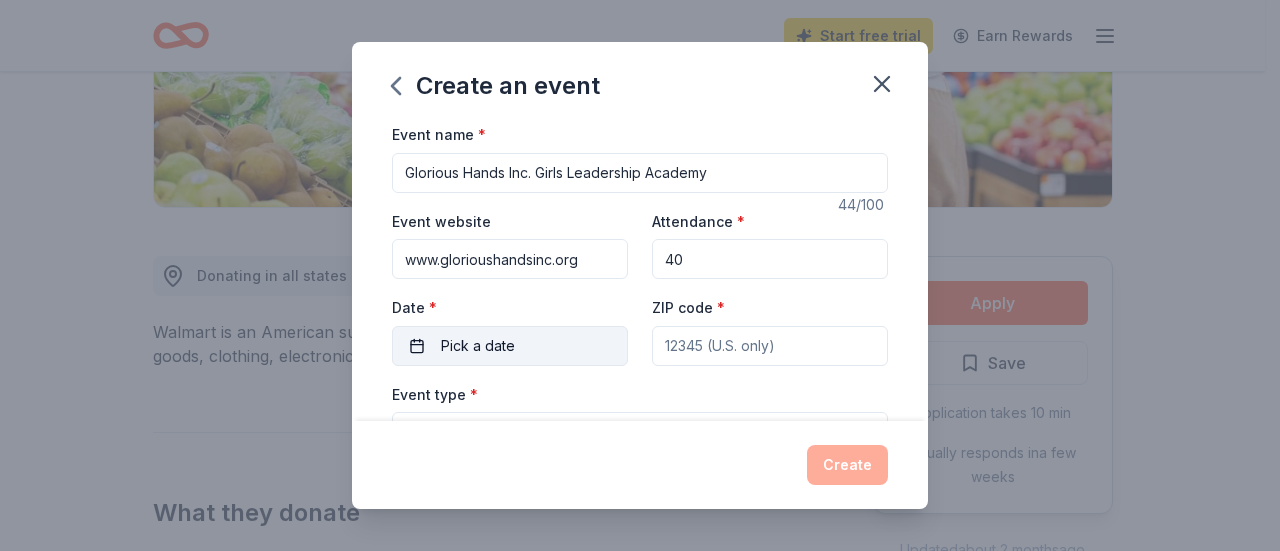 type on "40" 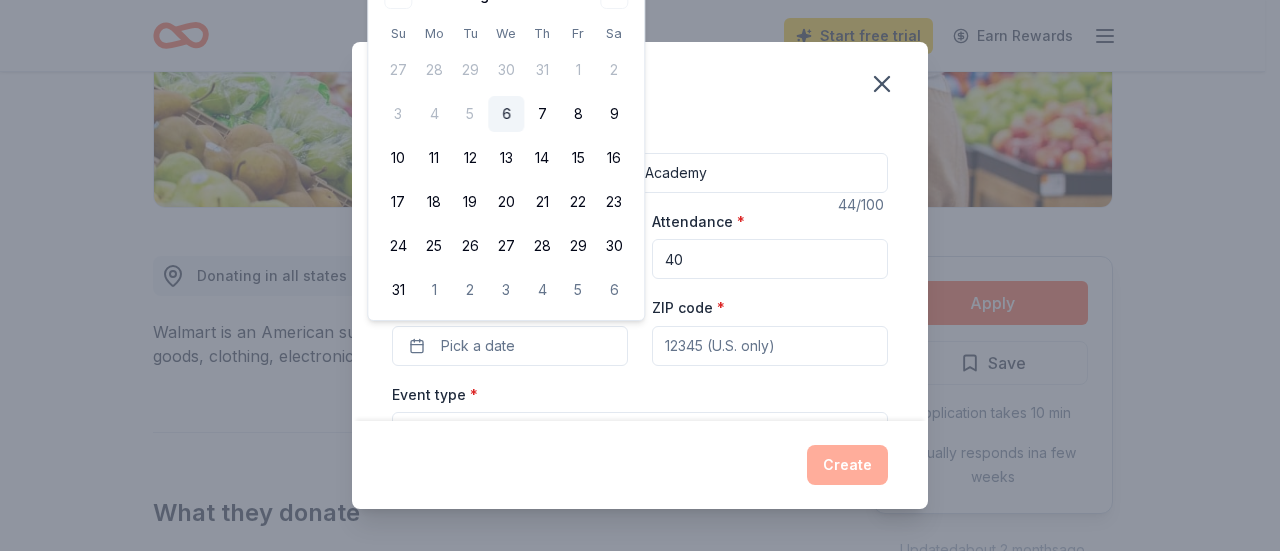 click on "August 2025 Su Mo Tu We Th Fr Sa 27 28 29 30 31 1 2 3 4 5 6 7 8 9 10 11 12 13 14 15 16 17 18 19 20 21 22 23 24 25 26 27 28 29 30 31 1 2 3 4 5 6" at bounding box center [506, 143] 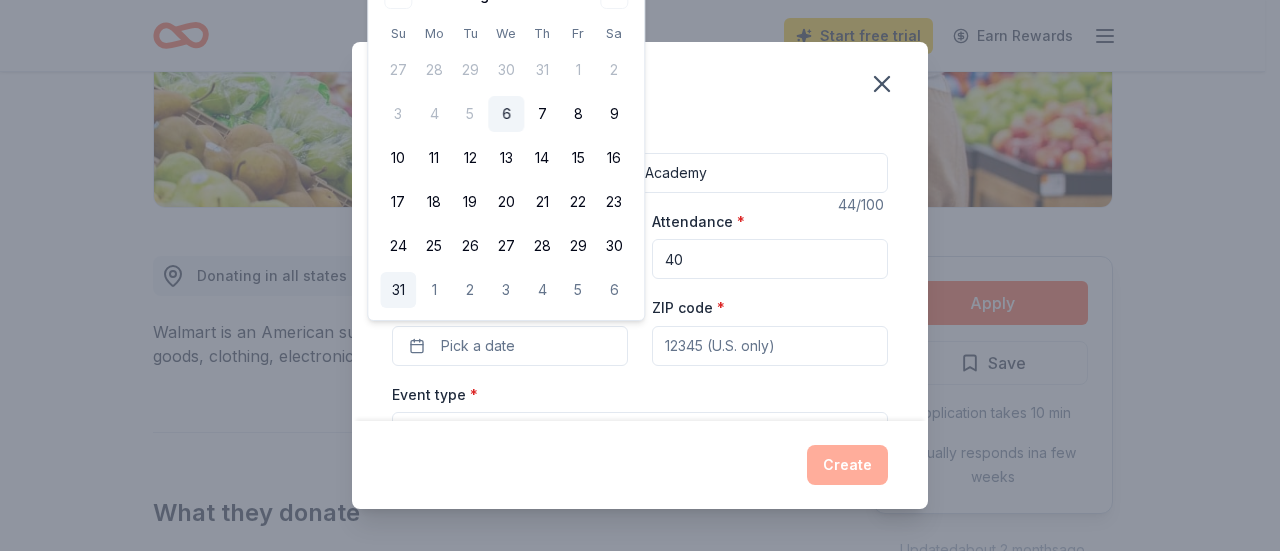 click on "31" at bounding box center (398, 290) 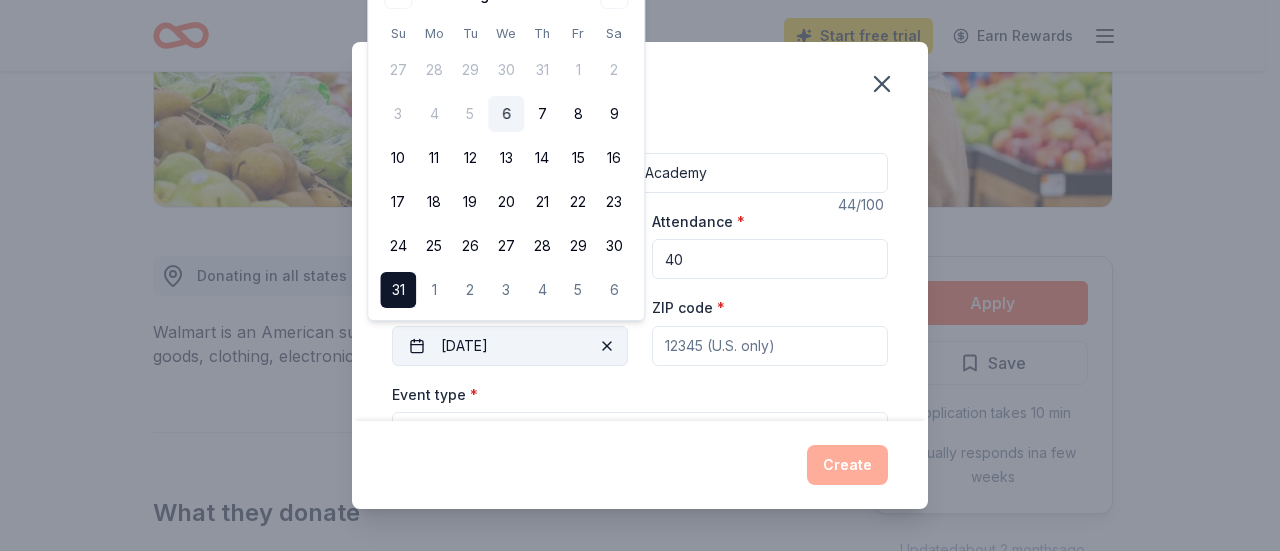 click on "[DATE]" at bounding box center (510, 346) 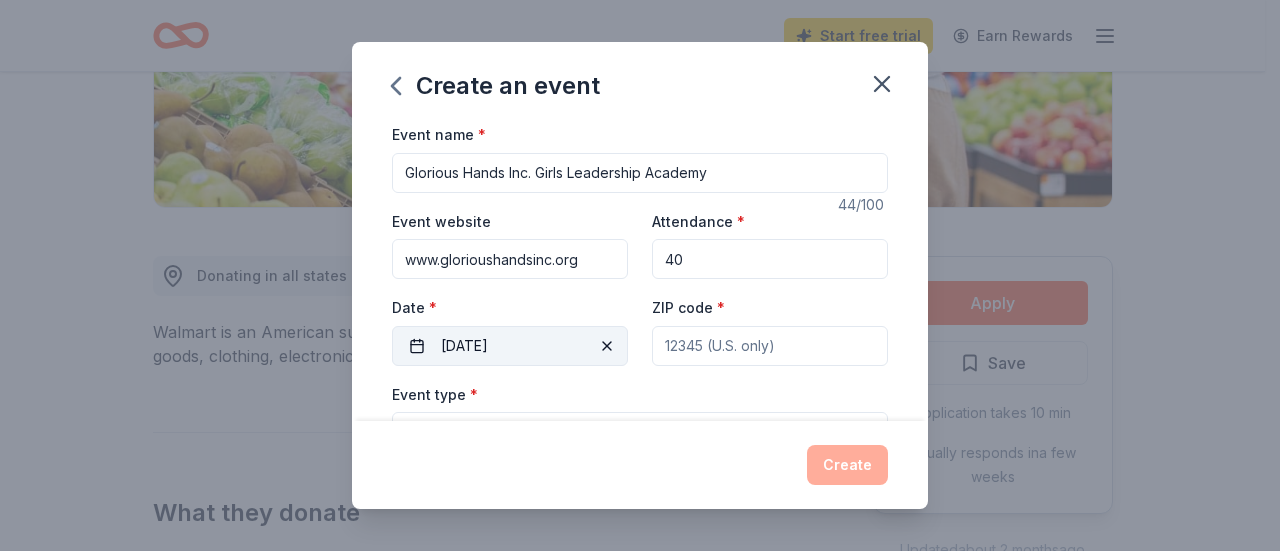 click on "[DATE]" at bounding box center [510, 346] 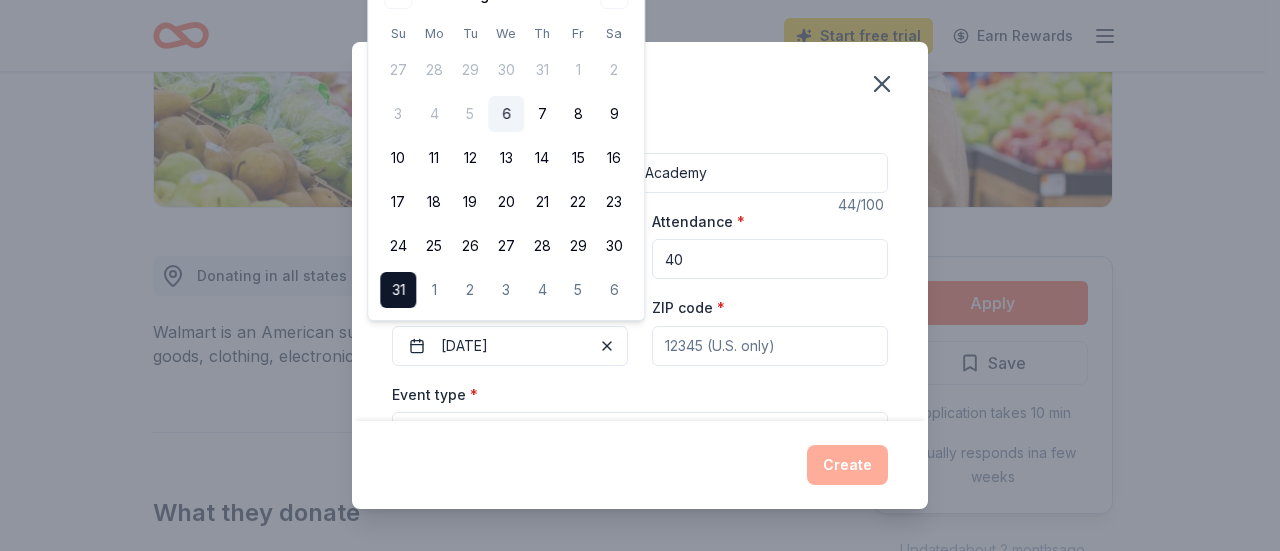 click on "August 2025" at bounding box center (506, -5) 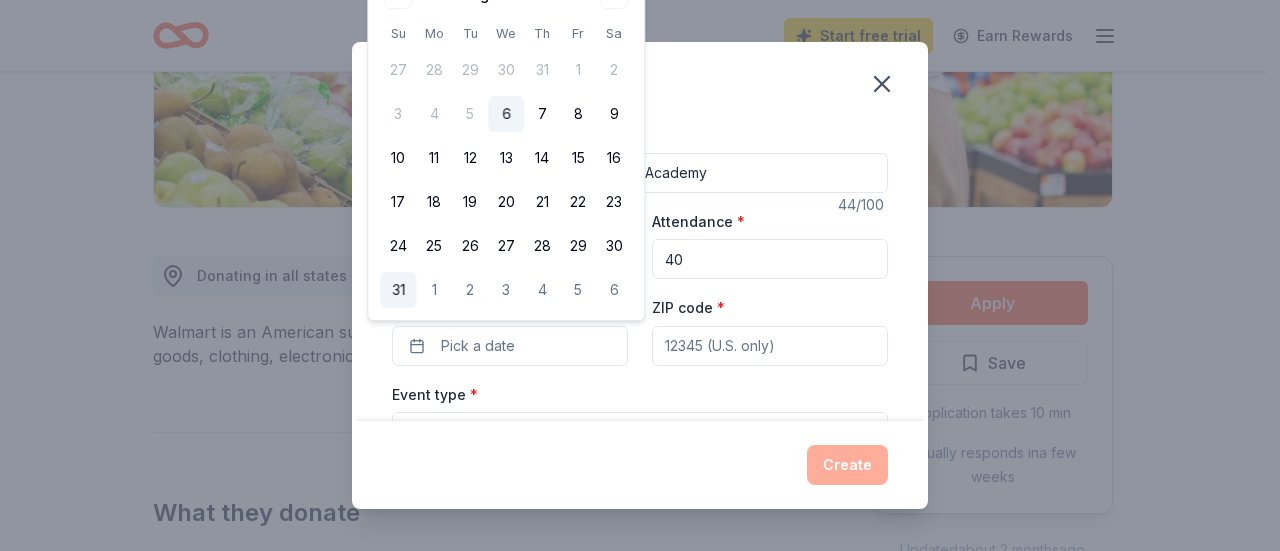 click on "31" at bounding box center (398, 290) 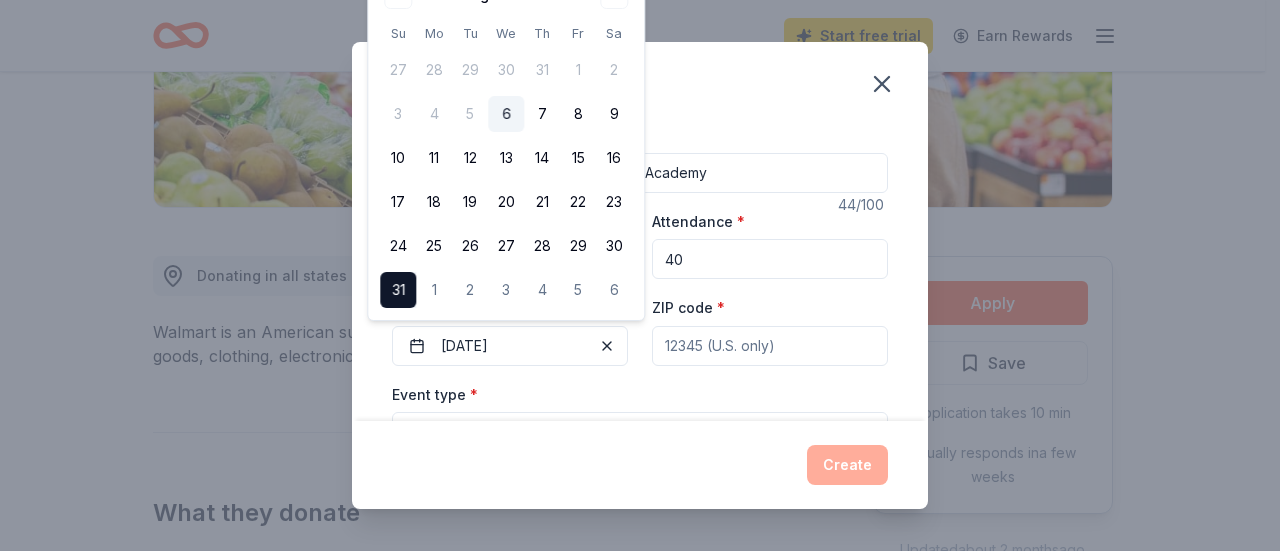 click on "Event type * Select" at bounding box center (640, 418) 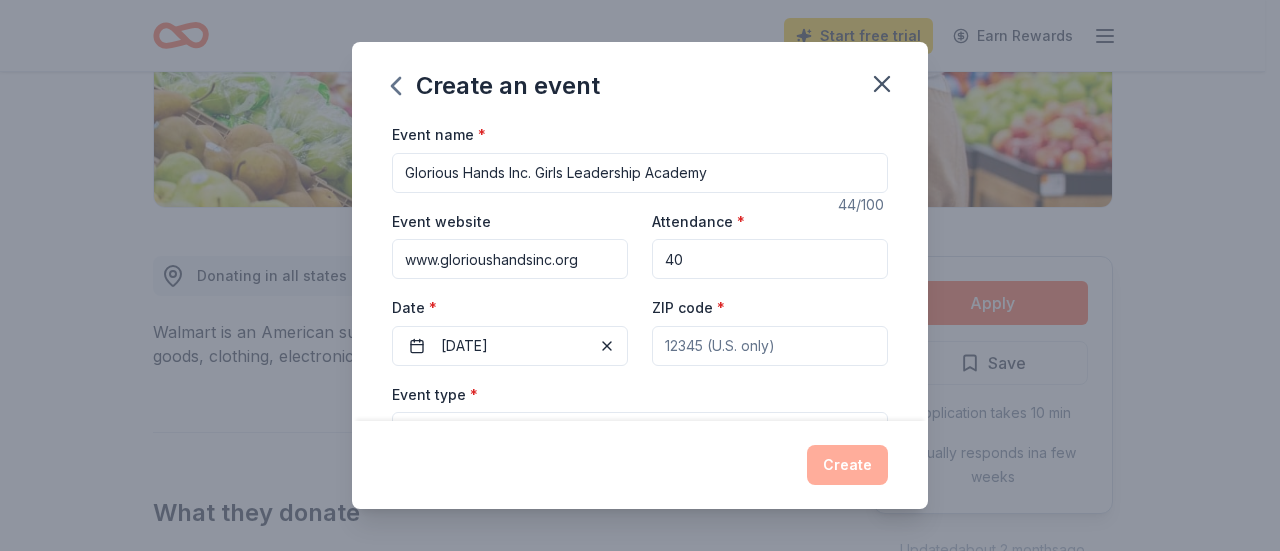 click on "ZIP code *" at bounding box center [770, 346] 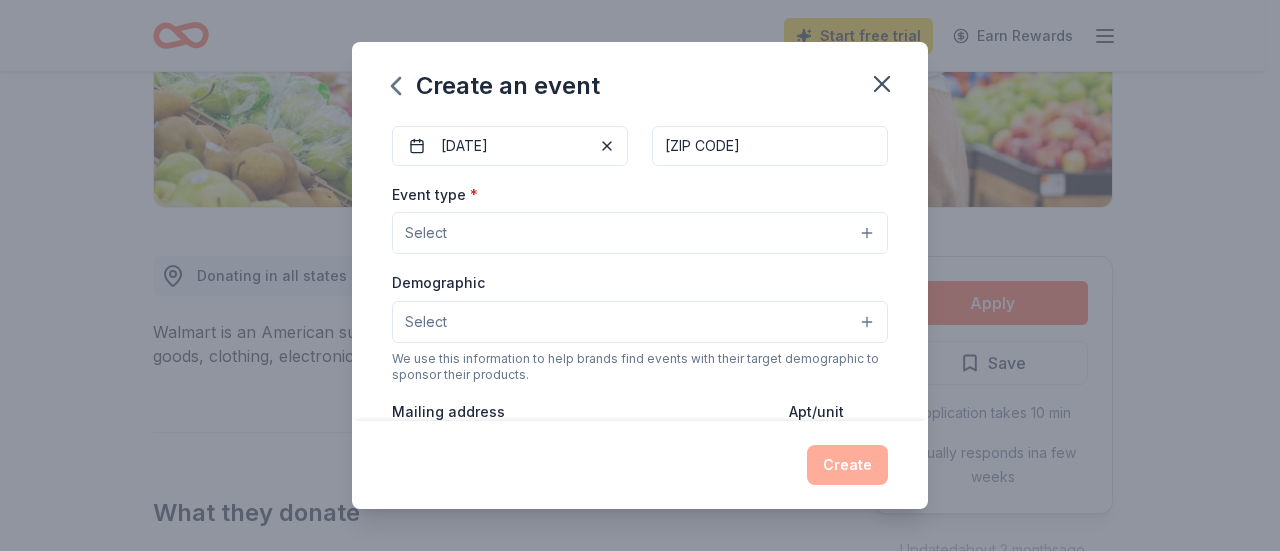 scroll, scrollTop: 100, scrollLeft: 0, axis: vertical 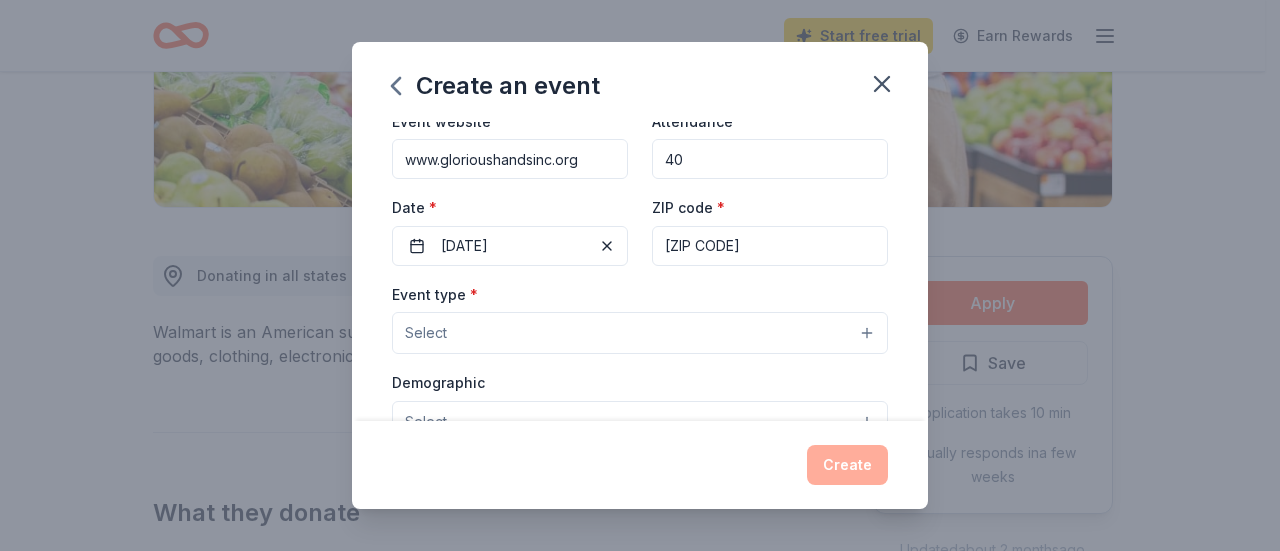 type on "[ZIP CODE]" 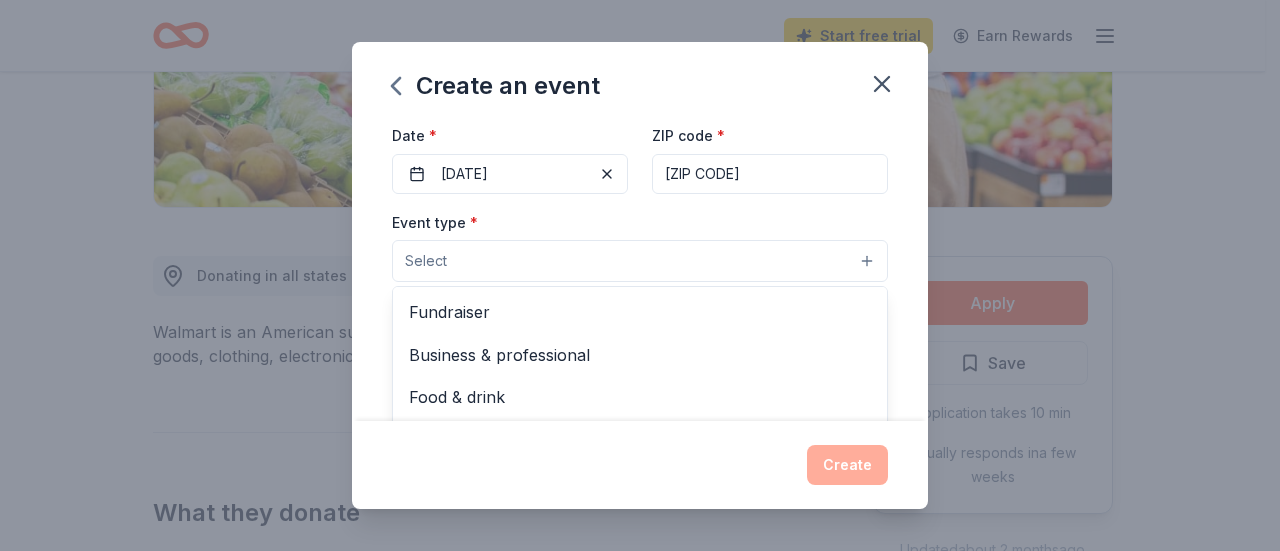scroll, scrollTop: 200, scrollLeft: 0, axis: vertical 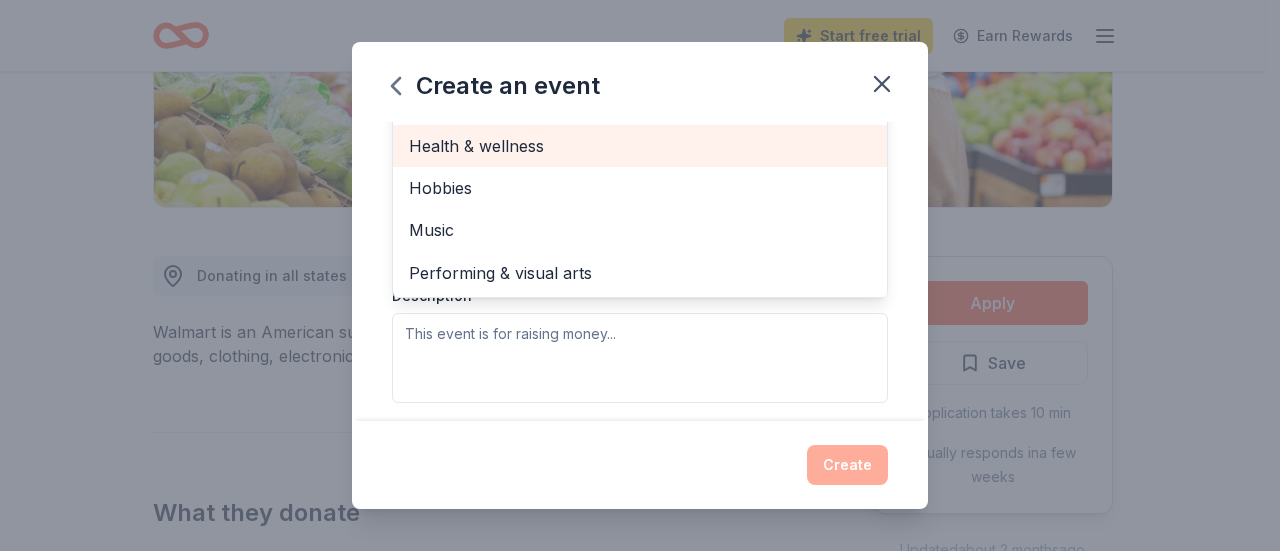 click on "Health & wellness" at bounding box center (640, 146) 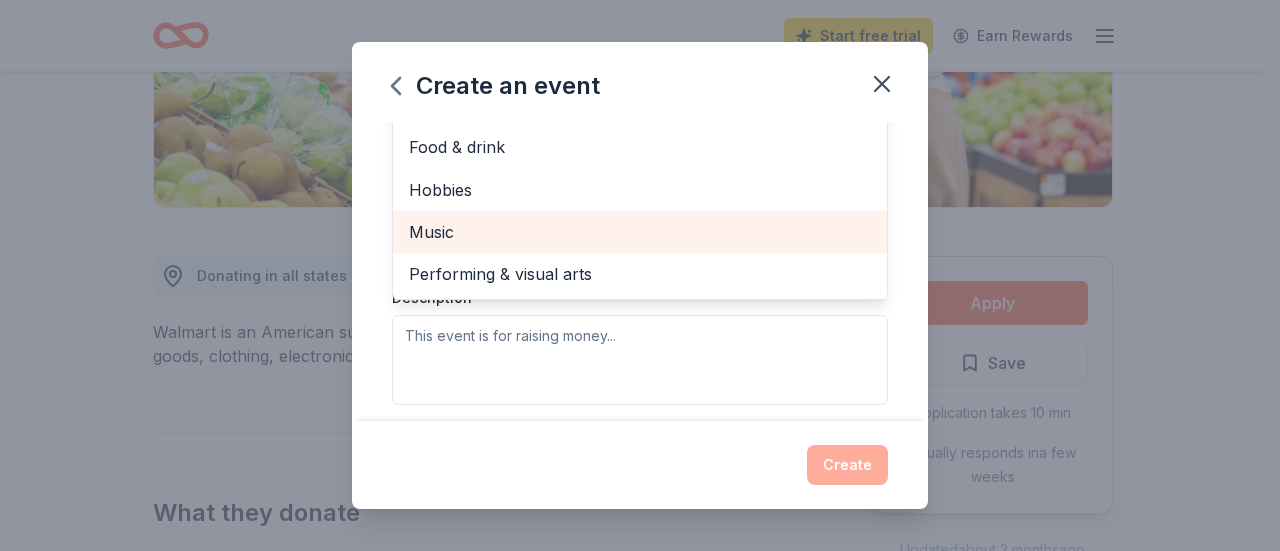 scroll, scrollTop: 0, scrollLeft: 0, axis: both 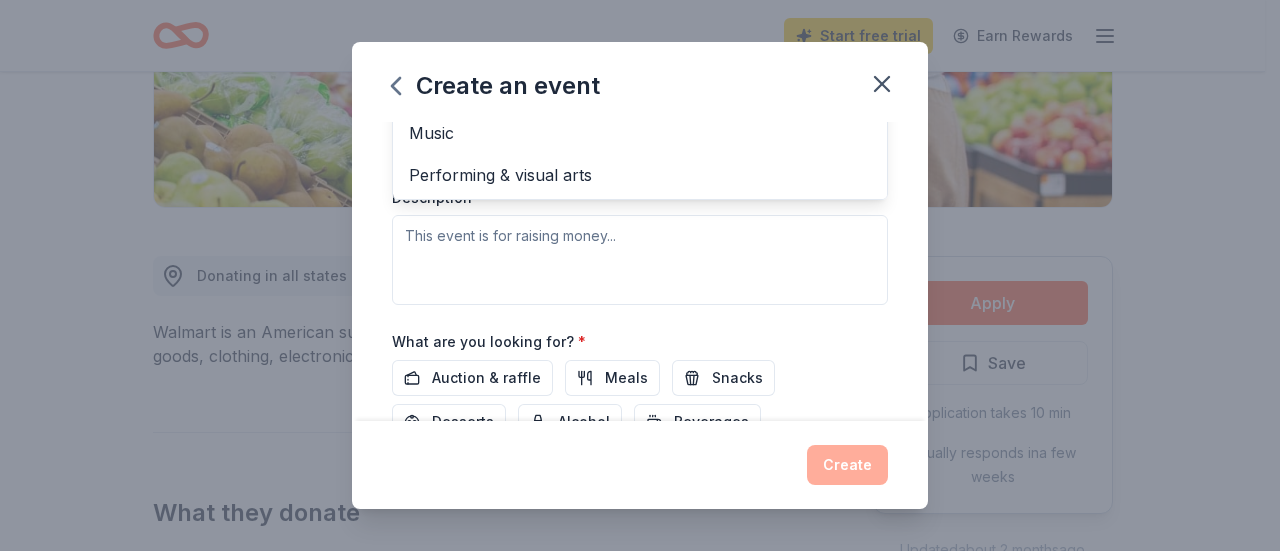 click on "Event type * Health & wellness Fundraiser Business & professional Food & drink Hobbies Music Performing & visual arts Demographic Select We use this information to help brands find events with their target demographic to sponsor their products. Mailing address Apt/unit Description" at bounding box center (640, 93) 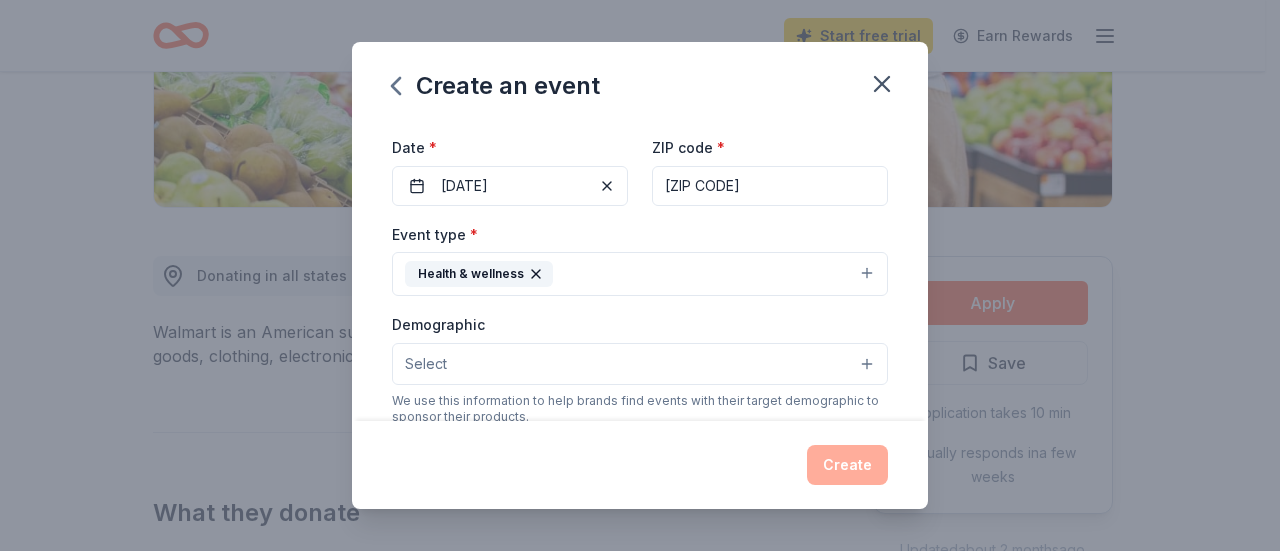 click on "Select" at bounding box center (640, 364) 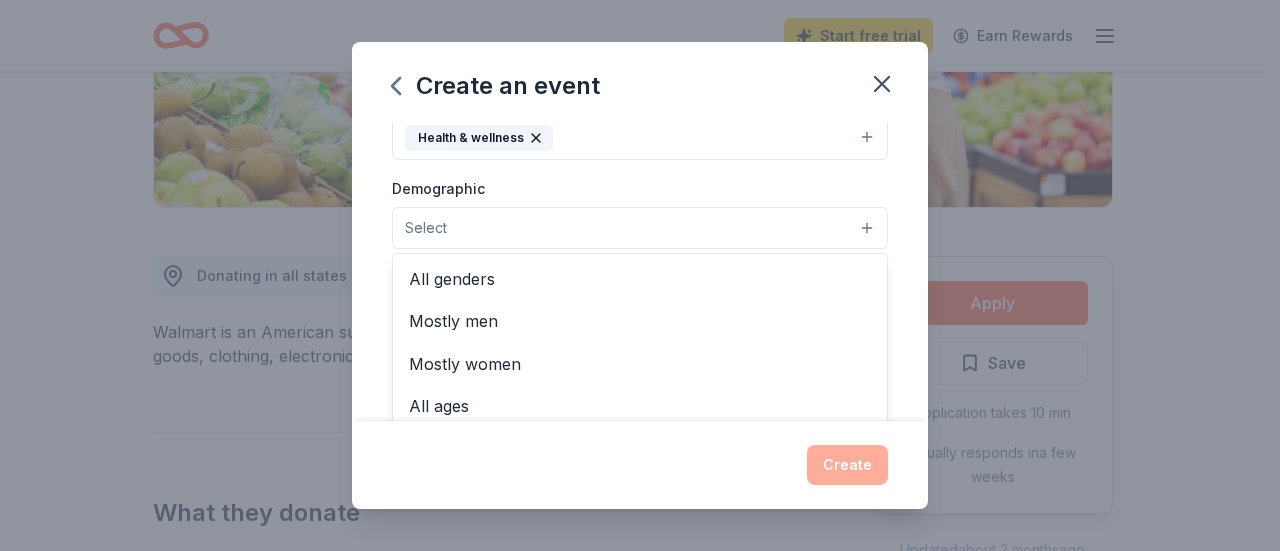 scroll, scrollTop: 360, scrollLeft: 0, axis: vertical 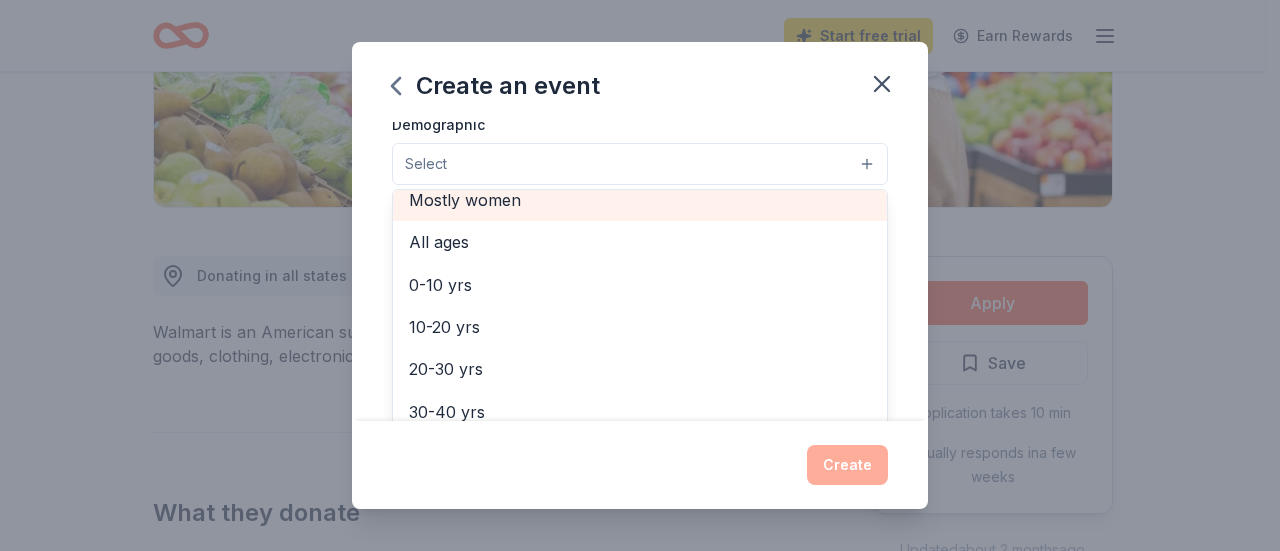 click on "Mostly women" at bounding box center [640, 200] 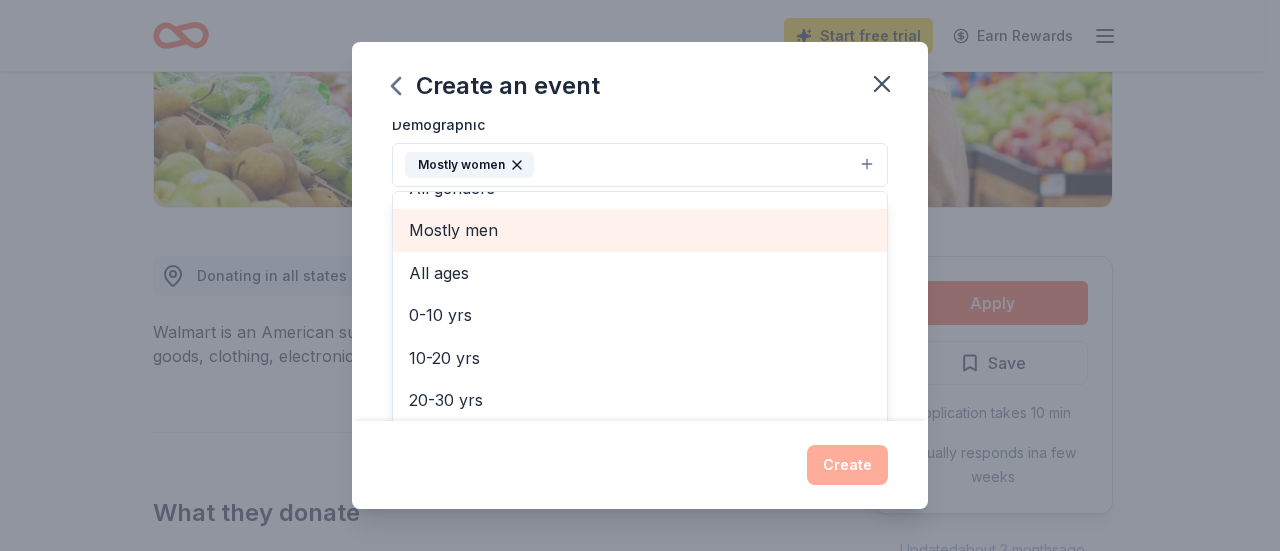 scroll, scrollTop: 0, scrollLeft: 0, axis: both 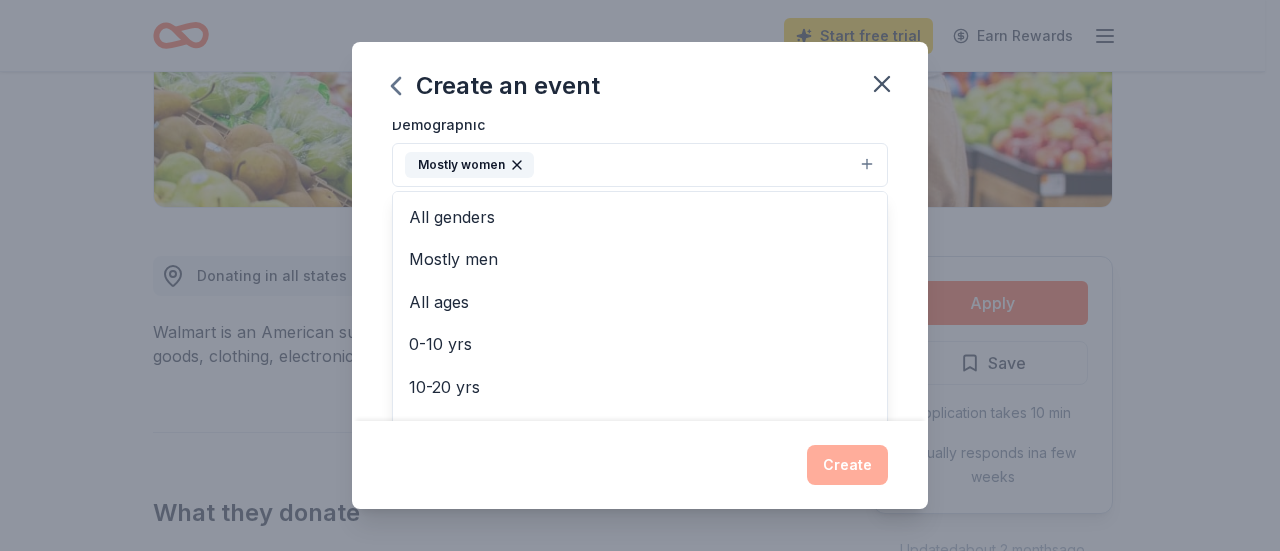 click 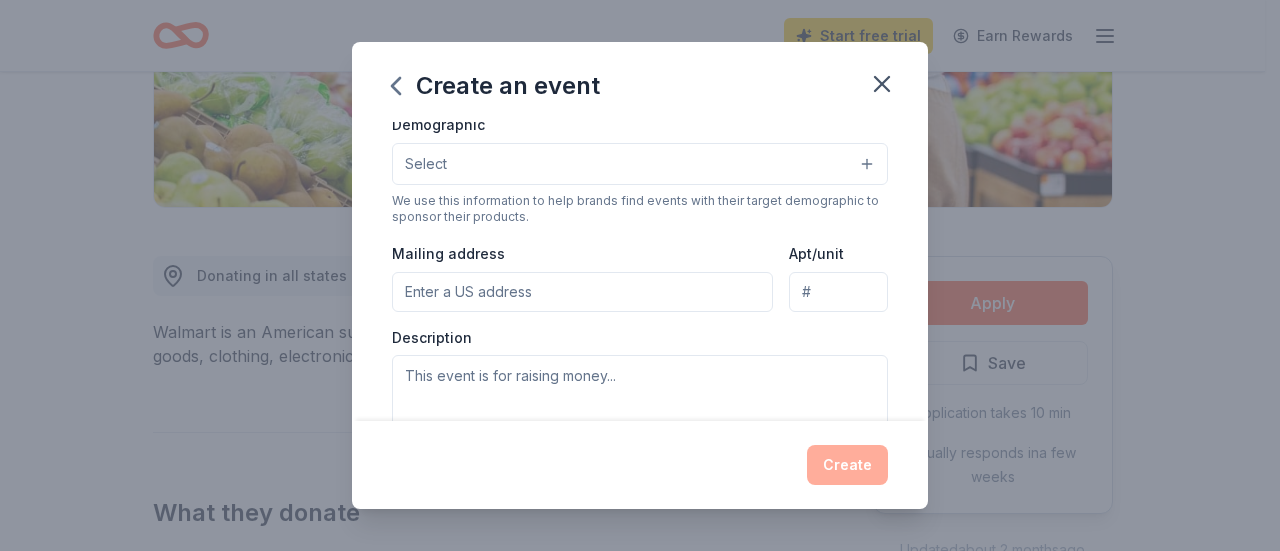 scroll, scrollTop: 260, scrollLeft: 0, axis: vertical 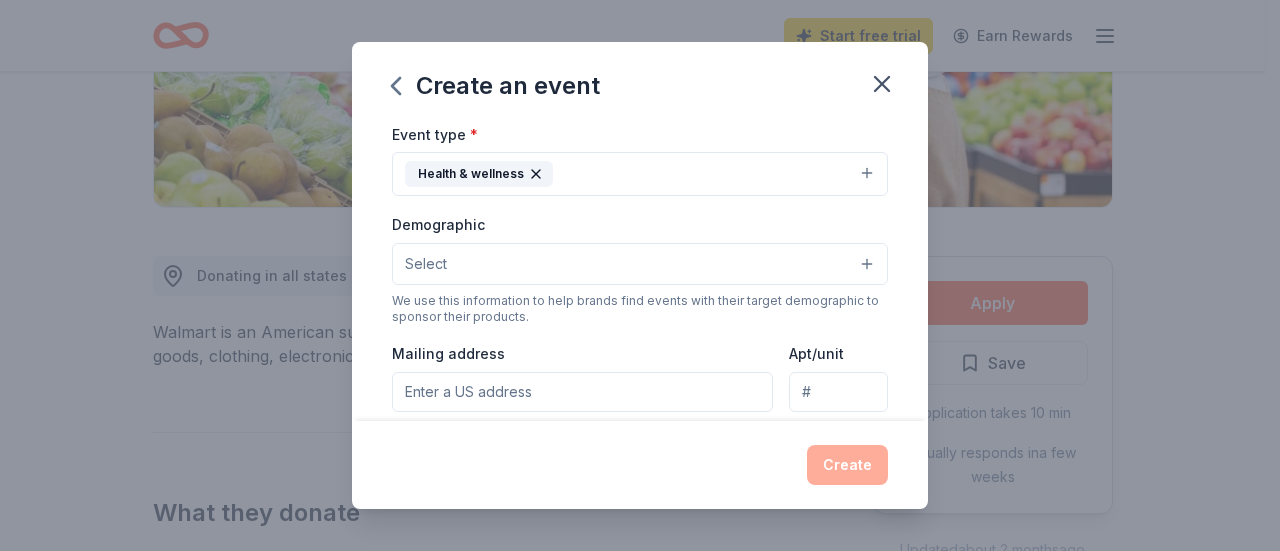 click on "Select" at bounding box center (640, 264) 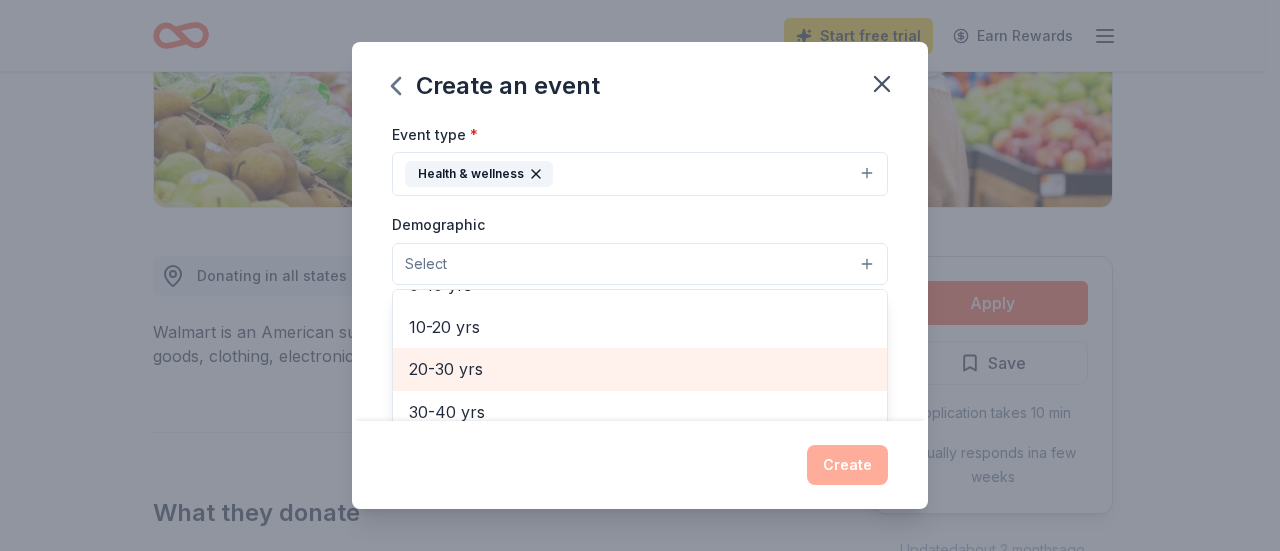 scroll, scrollTop: 100, scrollLeft: 0, axis: vertical 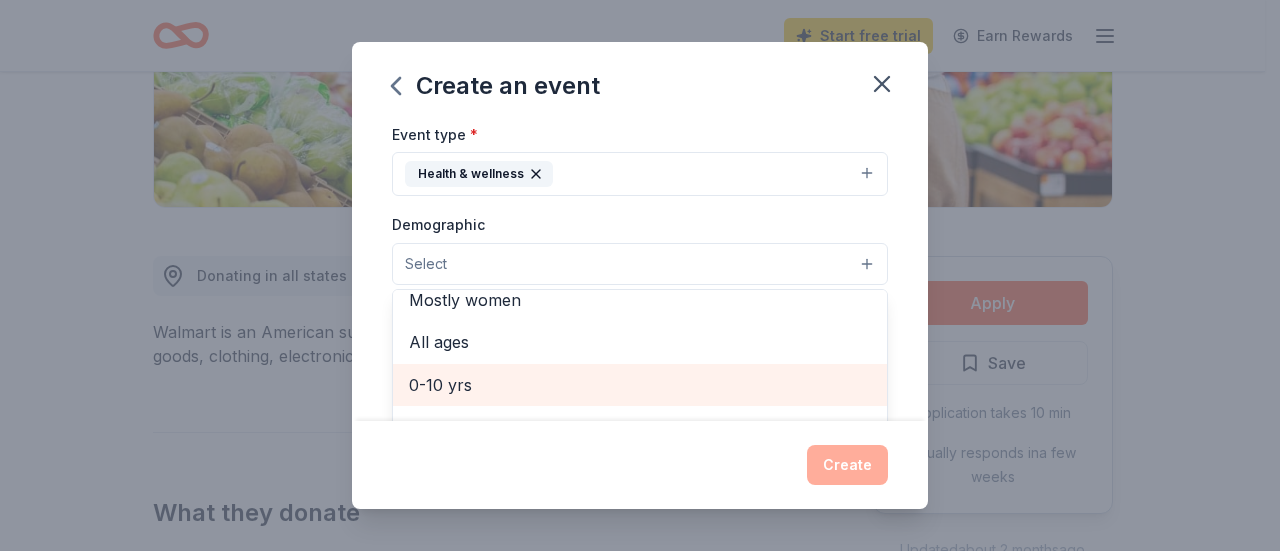 click on "0-10 yrs" at bounding box center (640, 385) 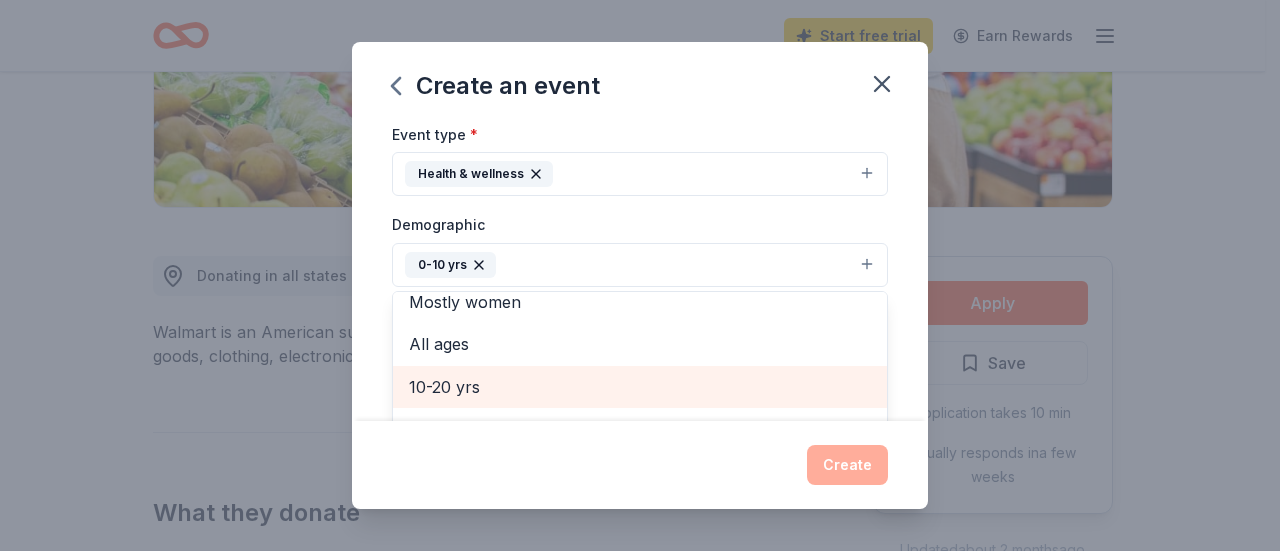 click on "10-20 yrs" at bounding box center [640, 387] 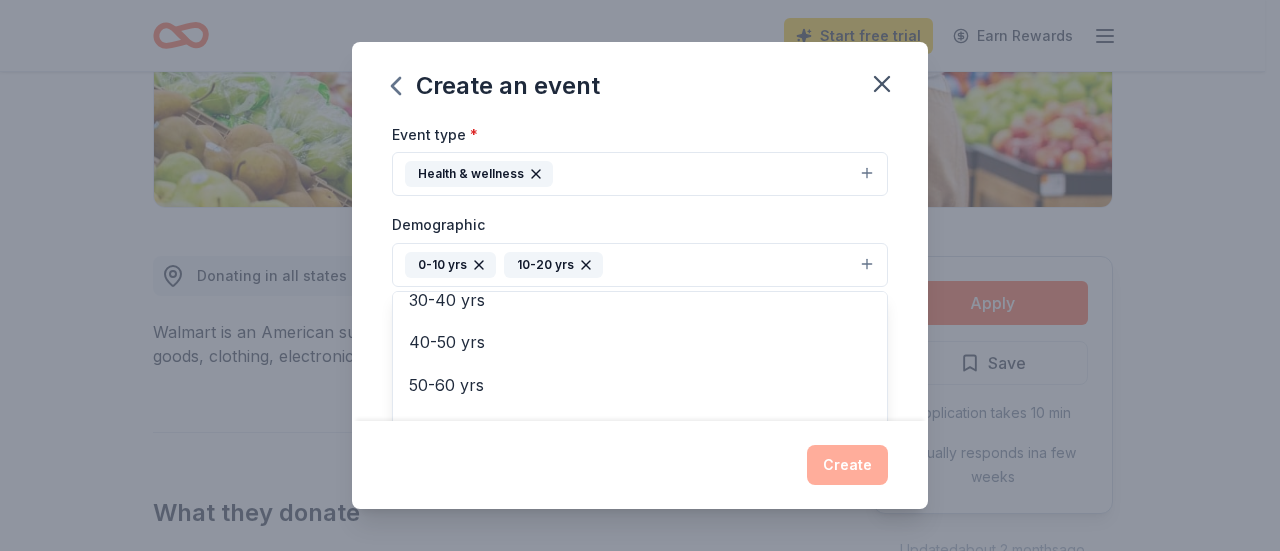 scroll, scrollTop: 235, scrollLeft: 0, axis: vertical 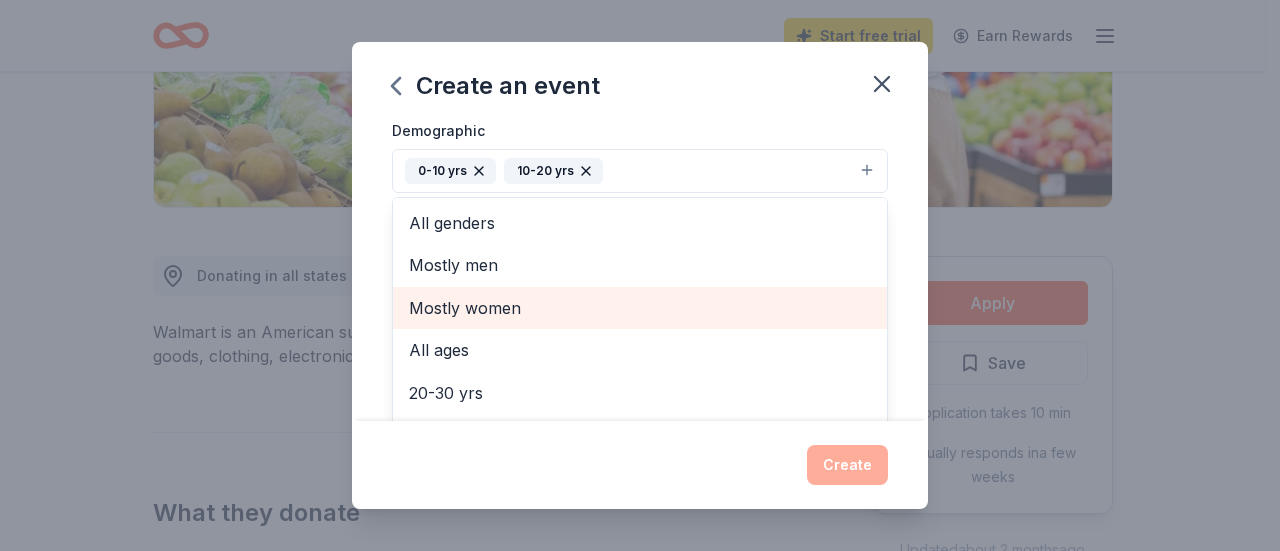 click on "Mostly women" at bounding box center (640, 308) 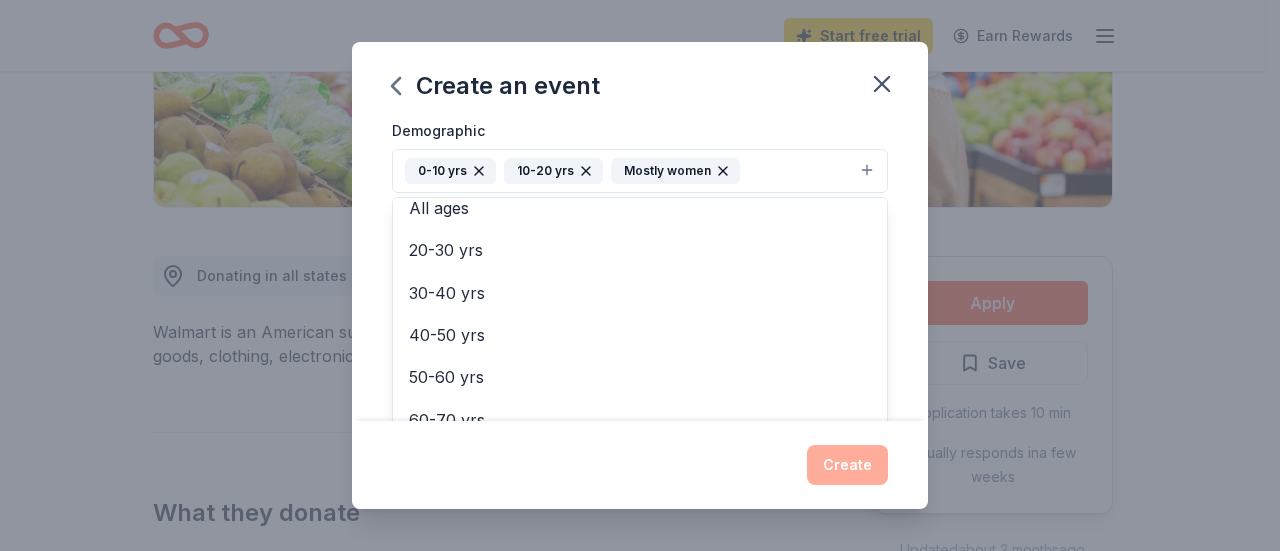 click on "Event name * [BRAND] Girls Leadership Academy 44 /100 Event website www.glorioushandsinc.org Attendance * 40 Date * [DATE] ZIP code * [POSTAL_CODE] Event type * Health & wellness Demographic [AGE] [AGE] Mostly women All genders Mostly men All ages [AGE] [AGE] [AGE] [AGE] [AGE] [AGE] [AGE] We use this information to help brands find events with their target demographic to sponsor their products. Mailing address Apt/unit Description What are you looking for? * Auction & raffle Meals Snacks Desserts Alcohol Beverages Send me reminders Email me reminders of donor application deadlines Recurring event" at bounding box center (640, 271) 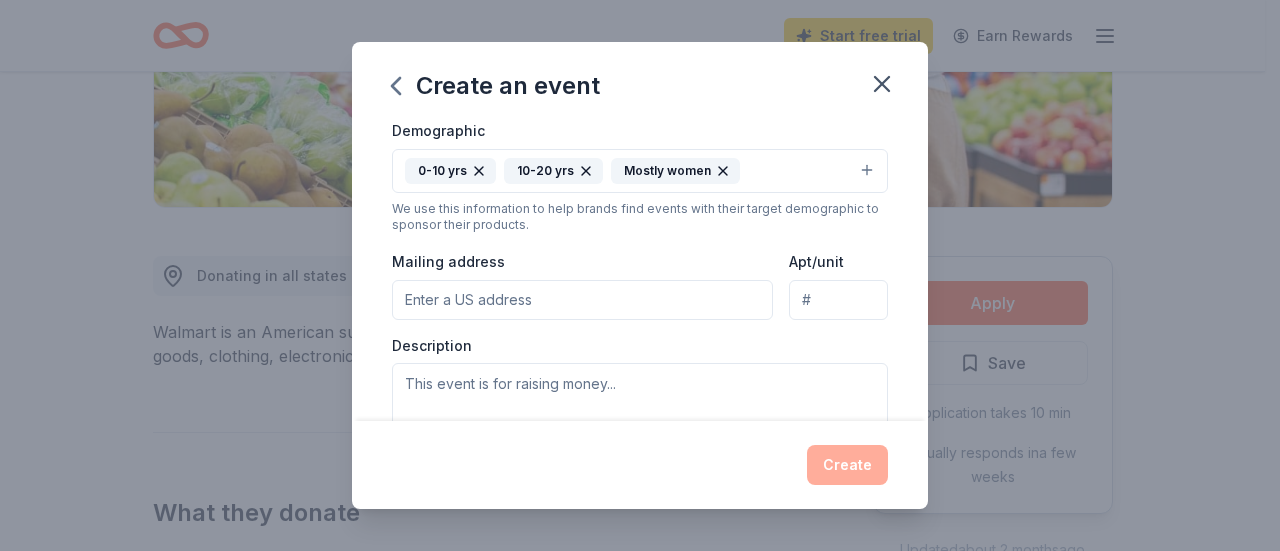 click on "Mailing address" at bounding box center (582, 300) 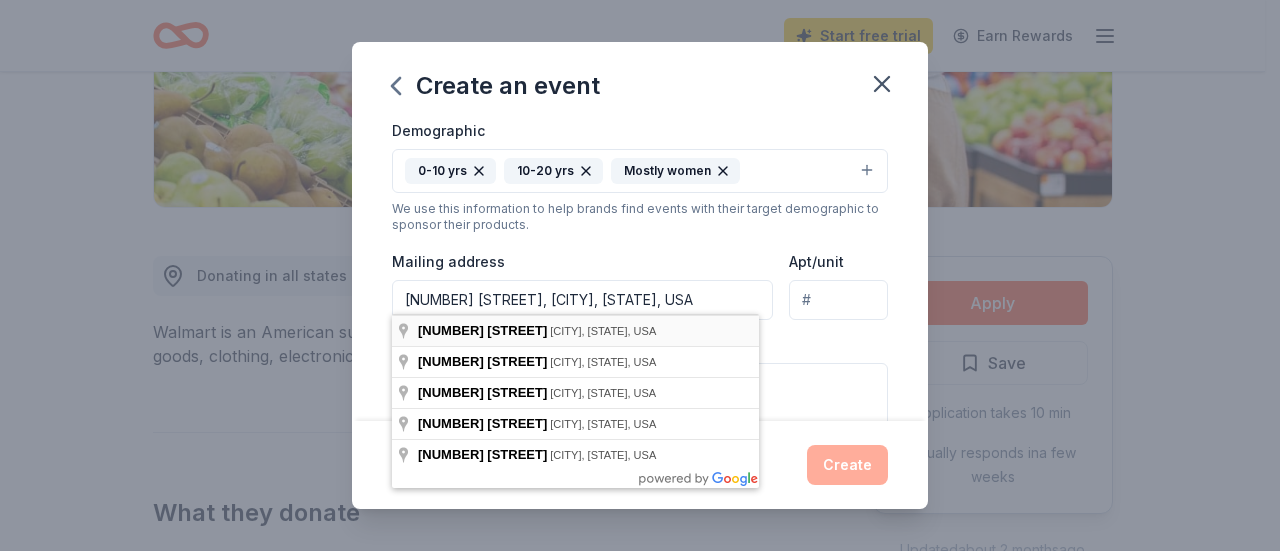 type on "[NUMBER] [STREET], [CITY], [STATE], [ZIP CODE]" 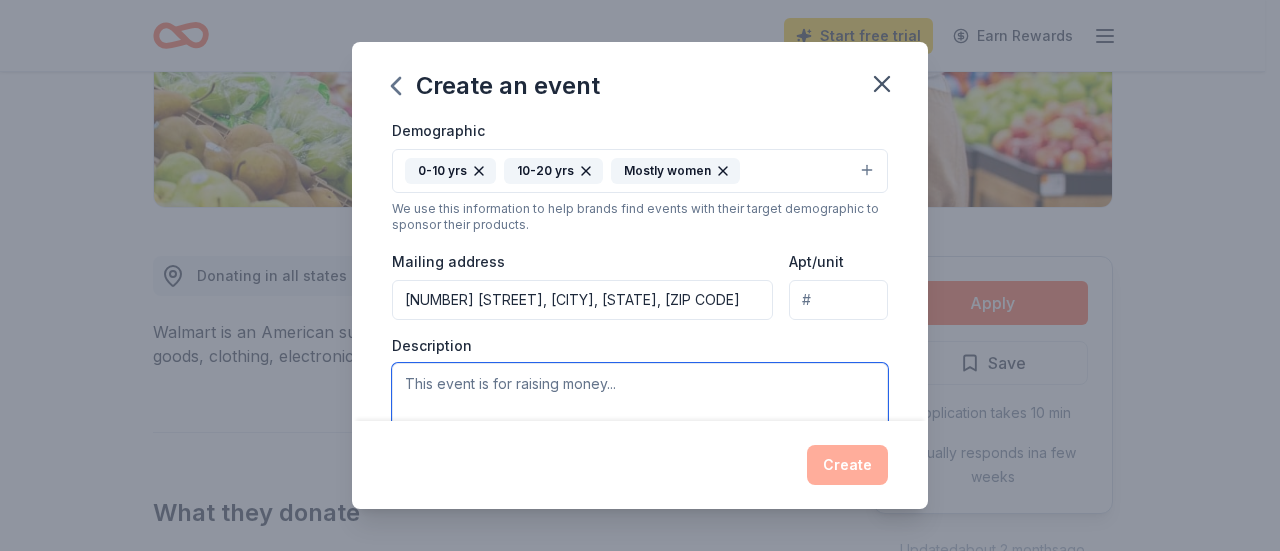 click at bounding box center [640, 408] 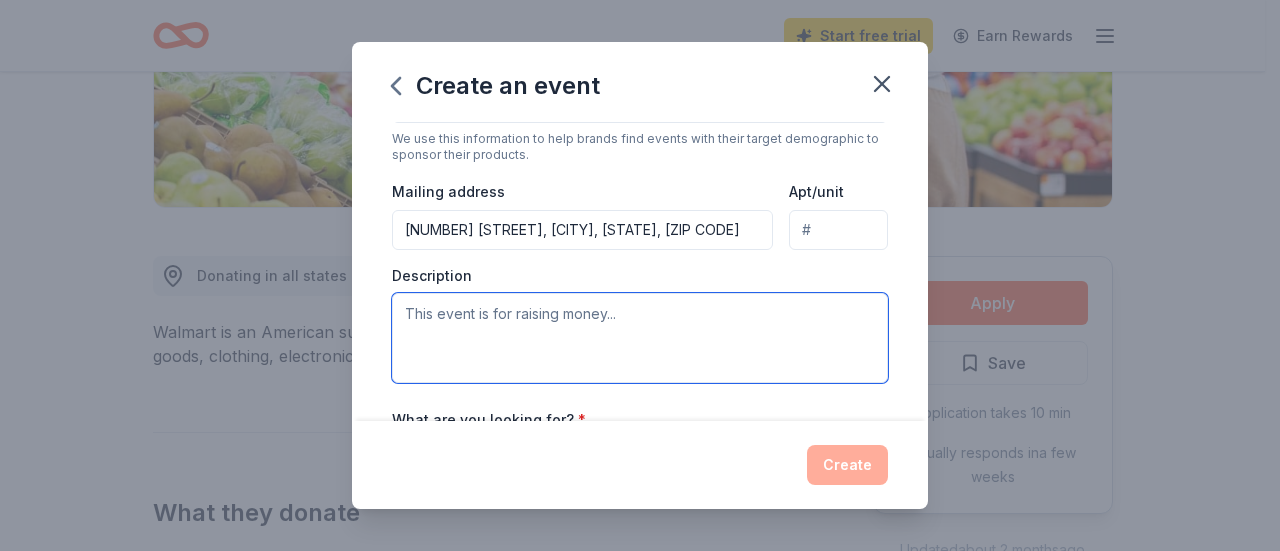 scroll, scrollTop: 454, scrollLeft: 0, axis: vertical 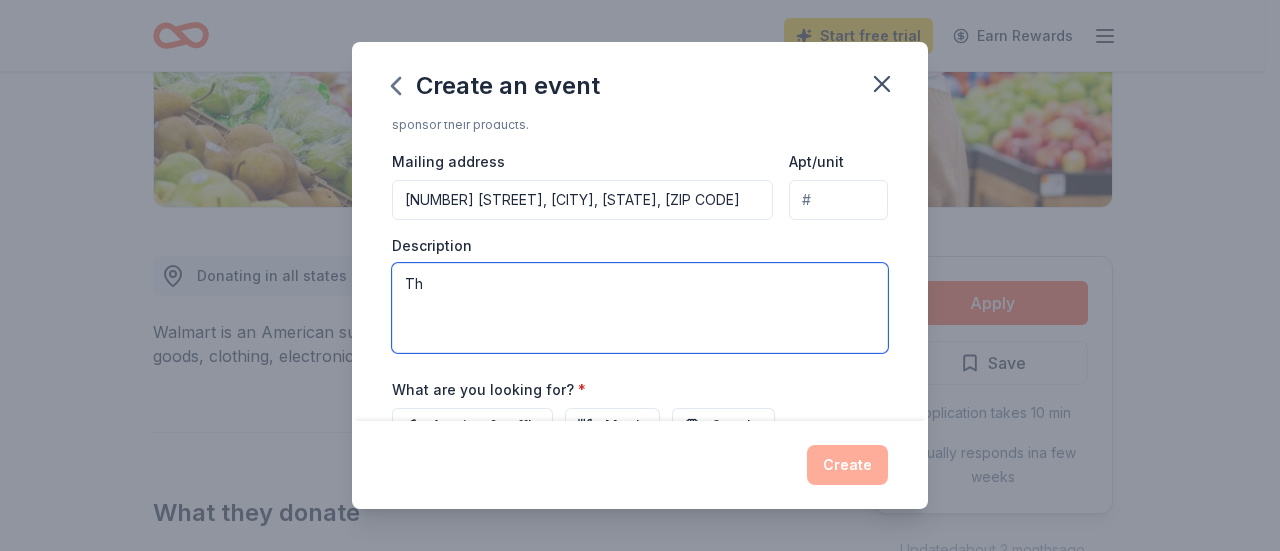 type on "T" 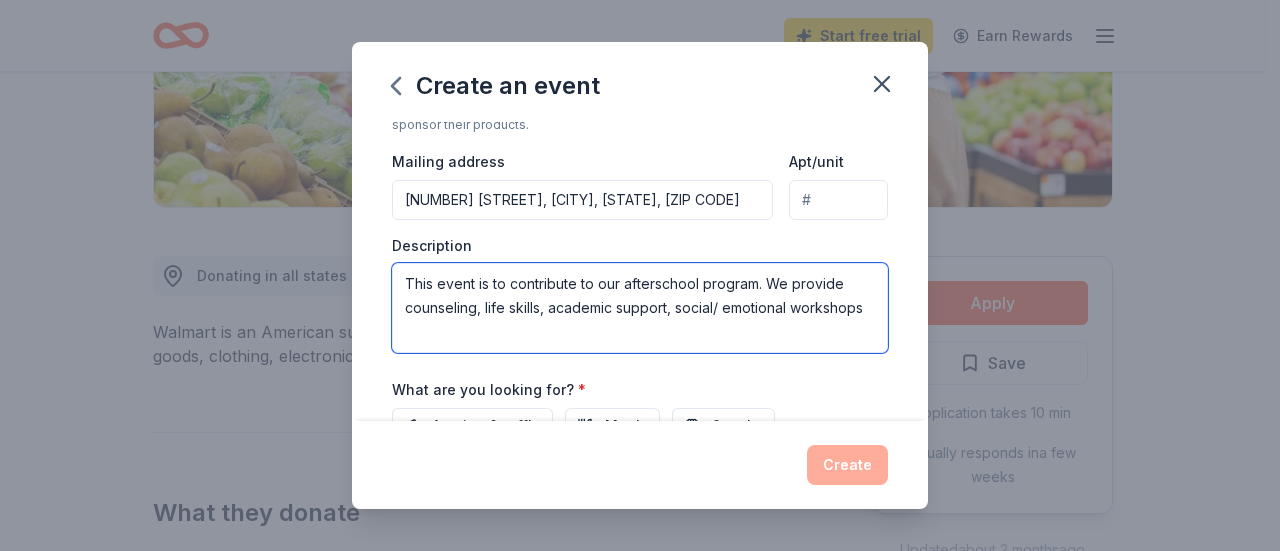 click on "This event is to contribute to our afterschool program. We provide counseling, life skills, academic support, social/ emotional workshops" at bounding box center [640, 308] 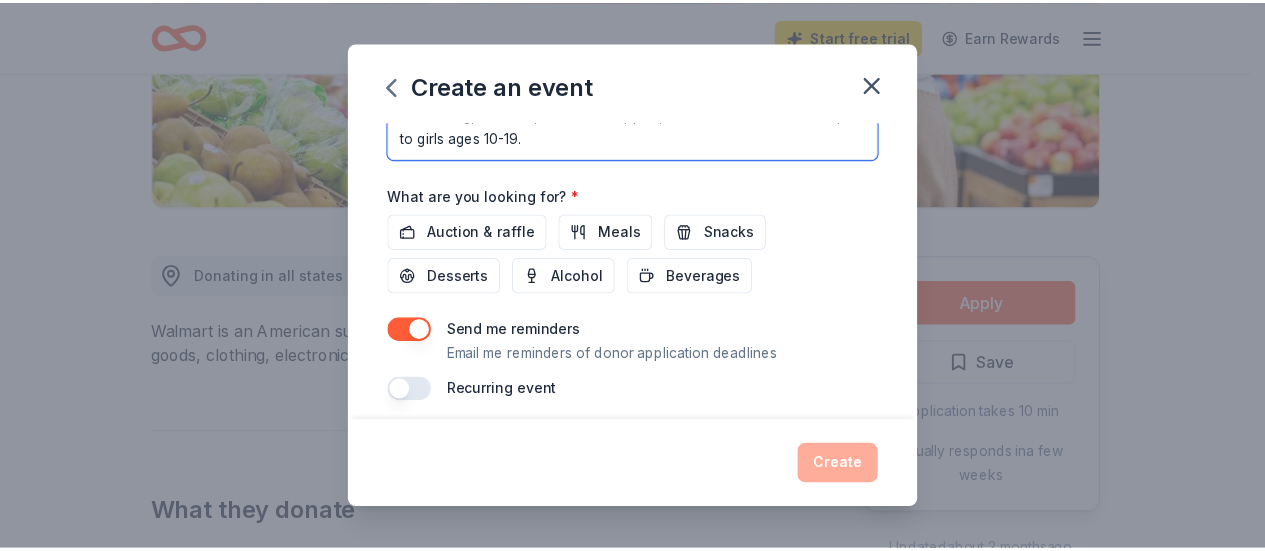 scroll, scrollTop: 654, scrollLeft: 0, axis: vertical 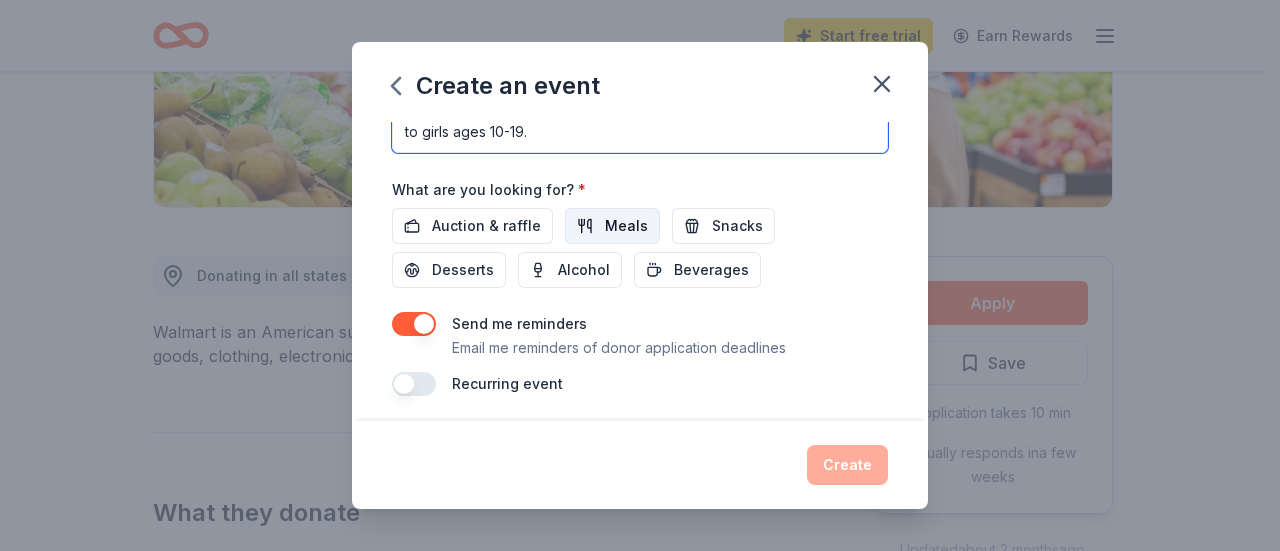 type on "This event is to contribute to our afterschool program. We provide counseling, life skills, academic support, social/ emotional workshops to girls ages 10-19." 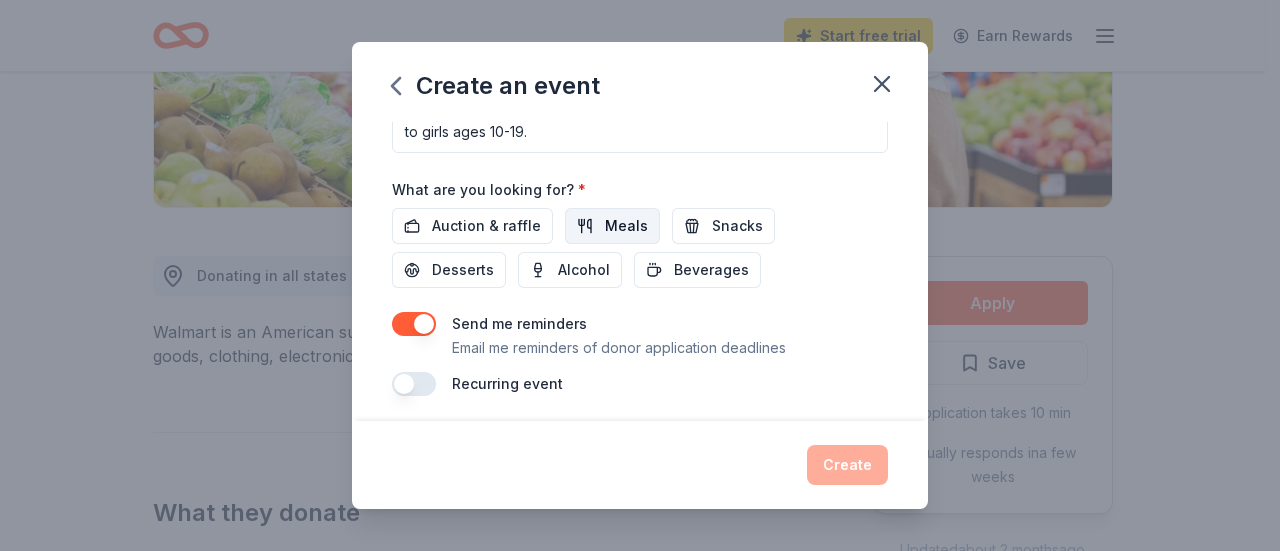 click on "Meals" at bounding box center [626, 226] 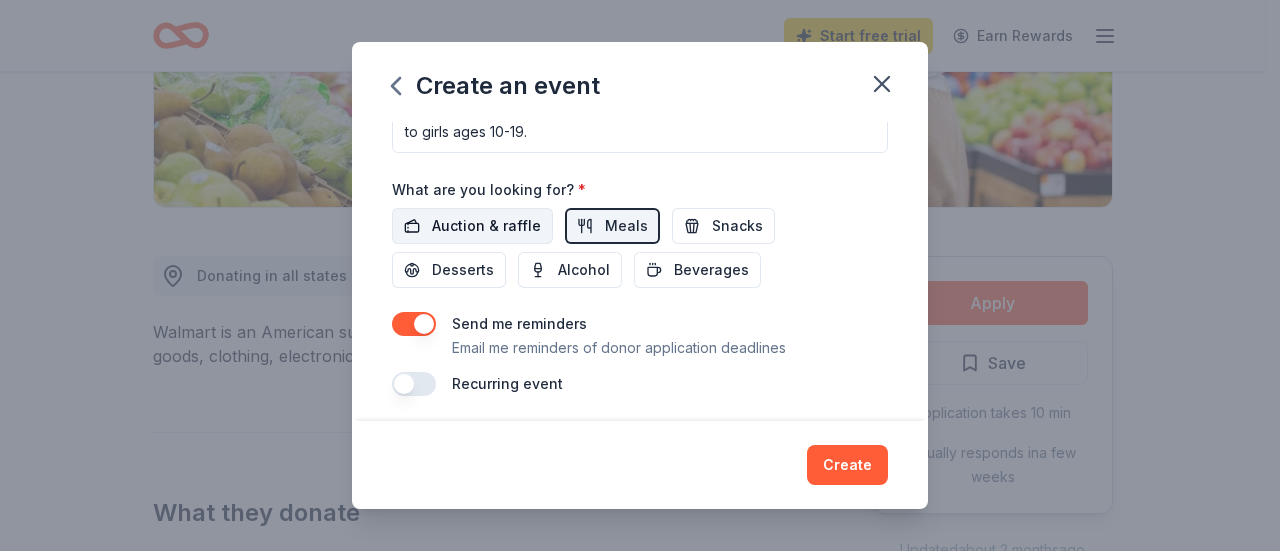 click on "Auction & raffle" at bounding box center [486, 226] 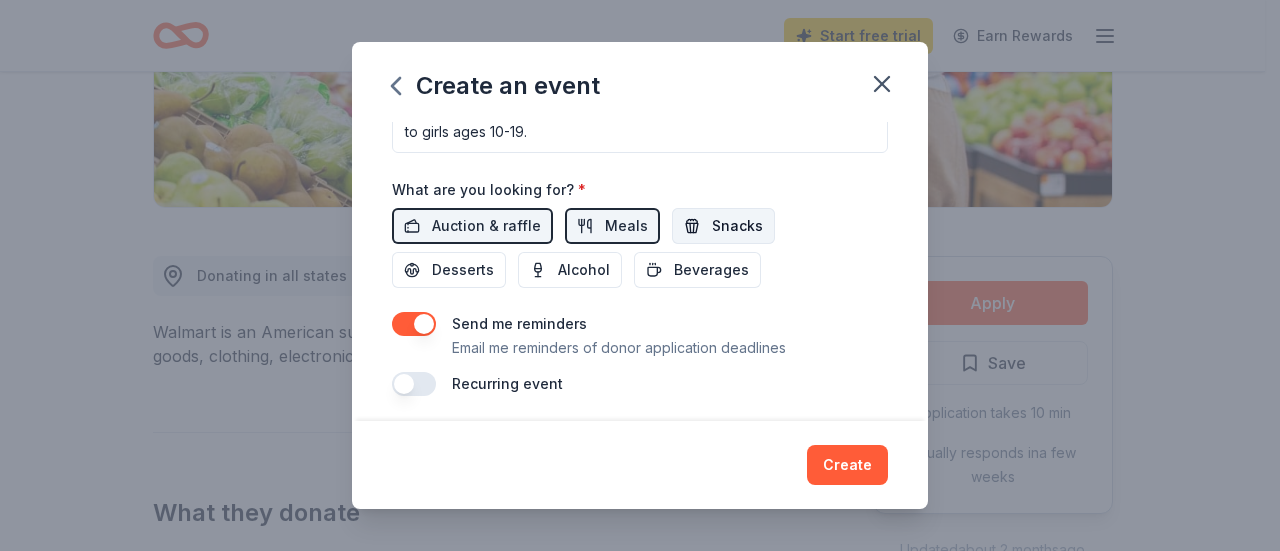 click on "Snacks" at bounding box center (737, 226) 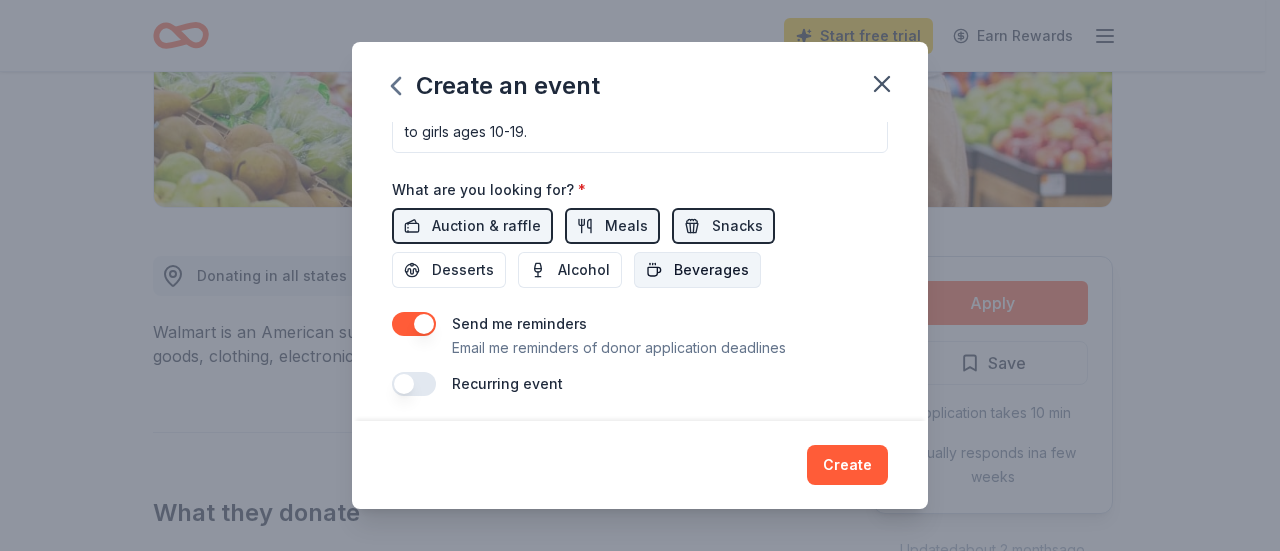drag, startPoint x: 709, startPoint y: 272, endPoint x: 699, endPoint y: 269, distance: 10.440307 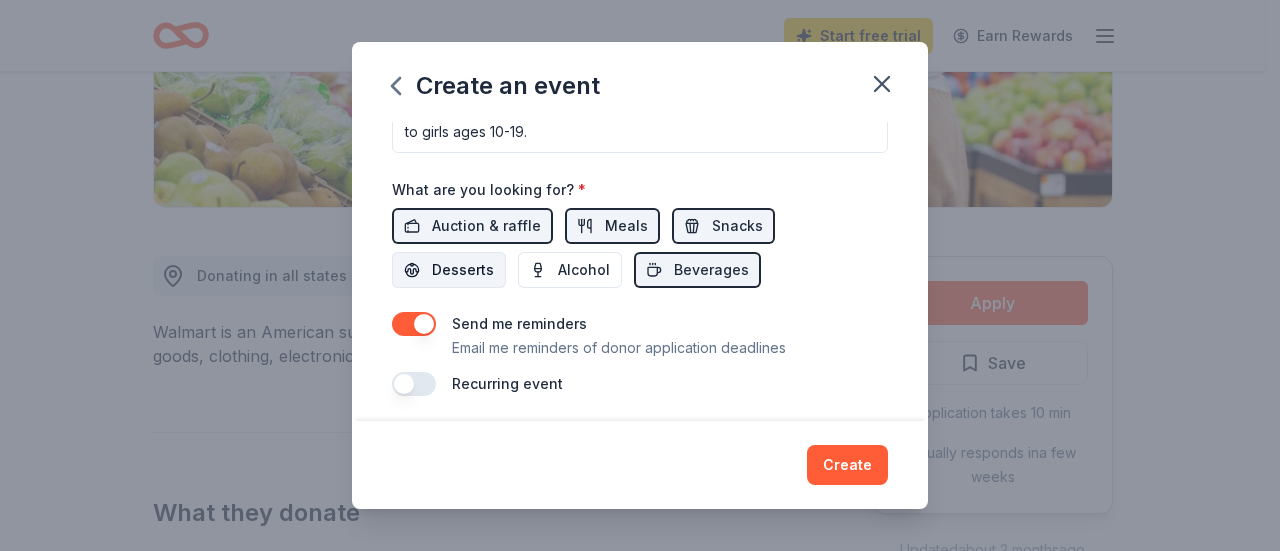 click on "Desserts" at bounding box center [463, 270] 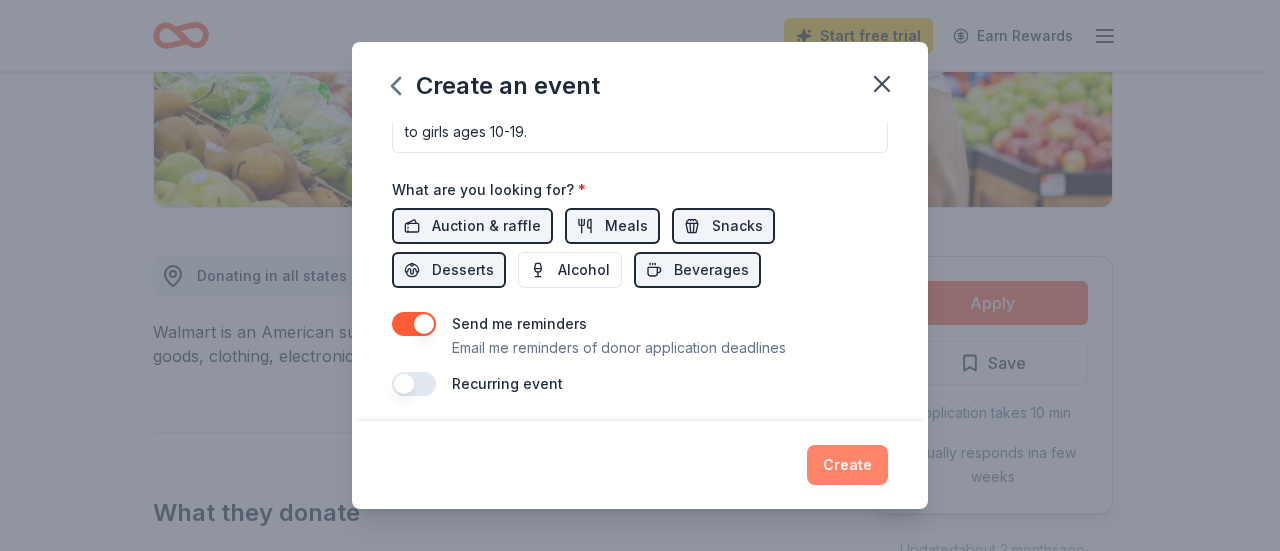 click on "Create" at bounding box center [847, 465] 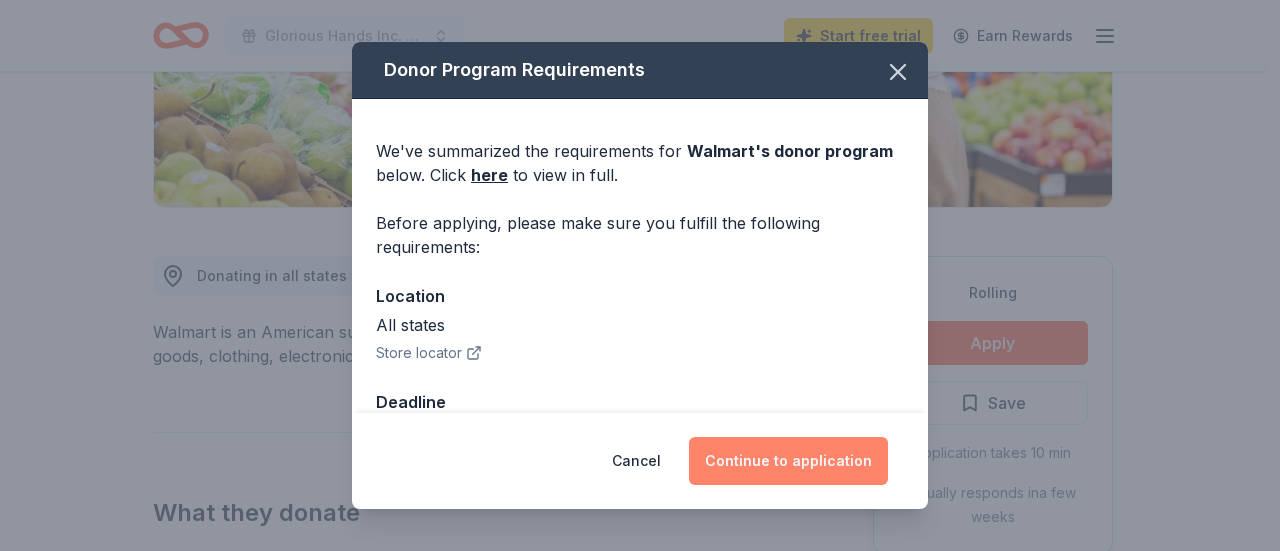 click on "Continue to application" at bounding box center [788, 461] 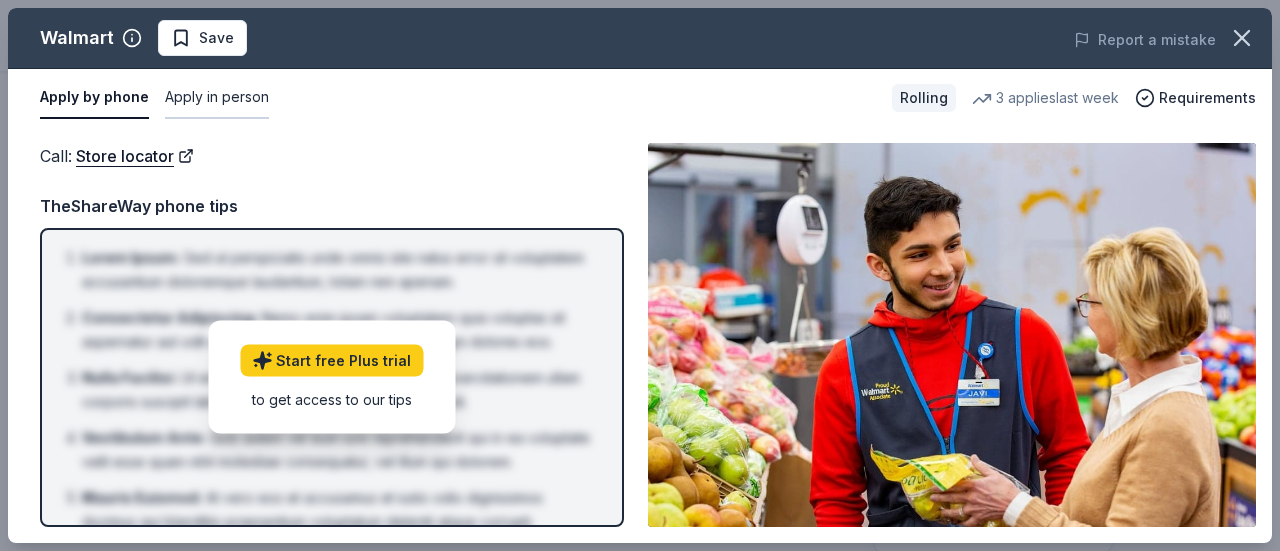 click on "Apply in person" at bounding box center [217, 98] 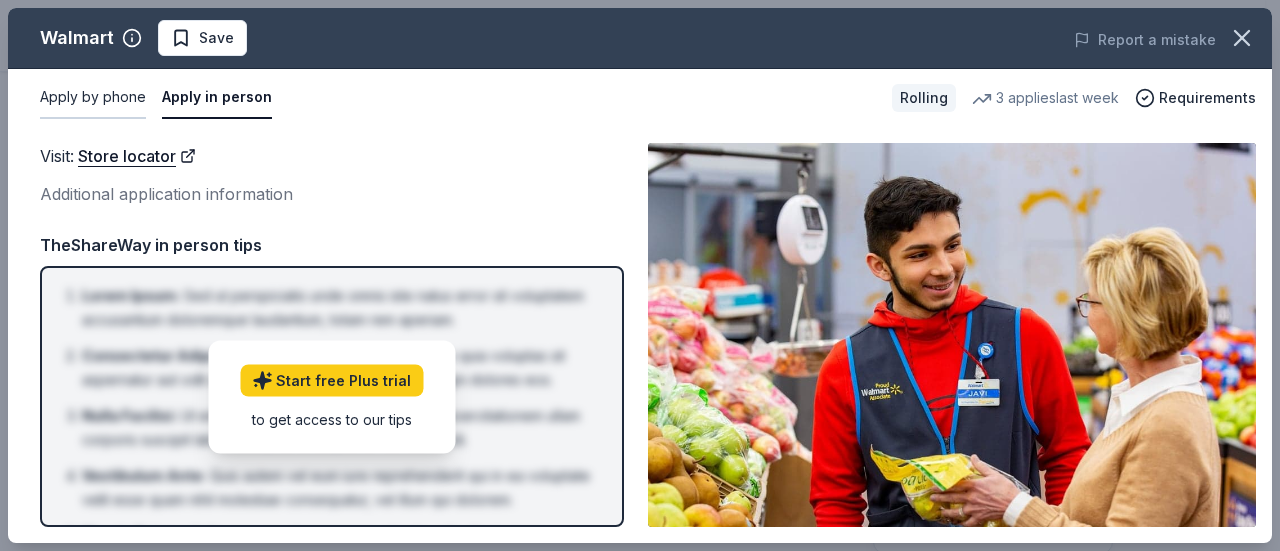 click on "Apply by phone" at bounding box center [93, 98] 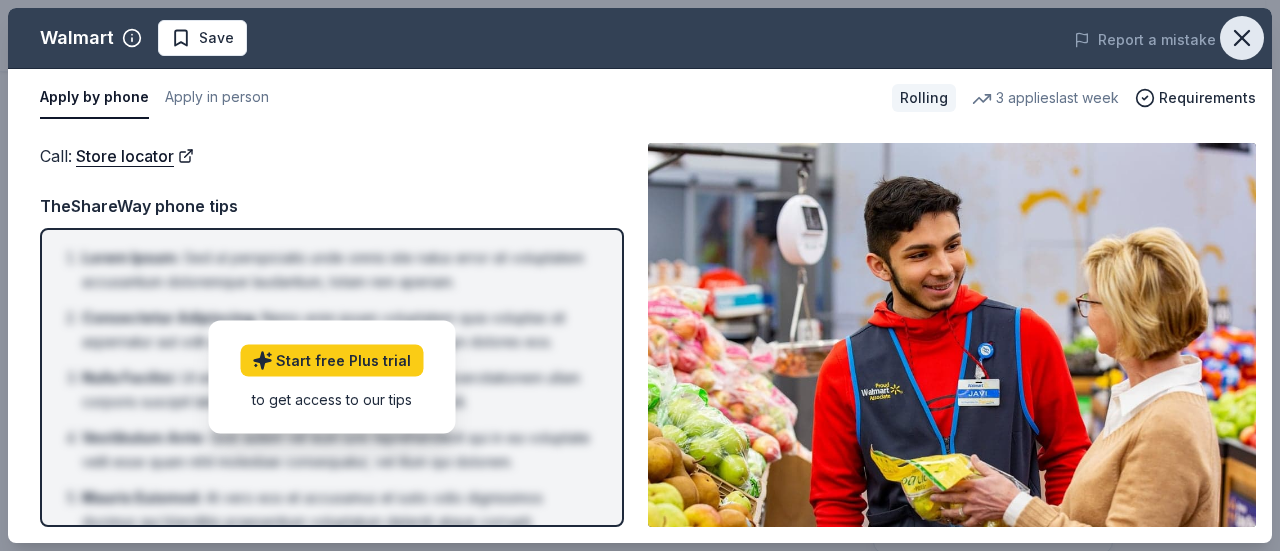 click 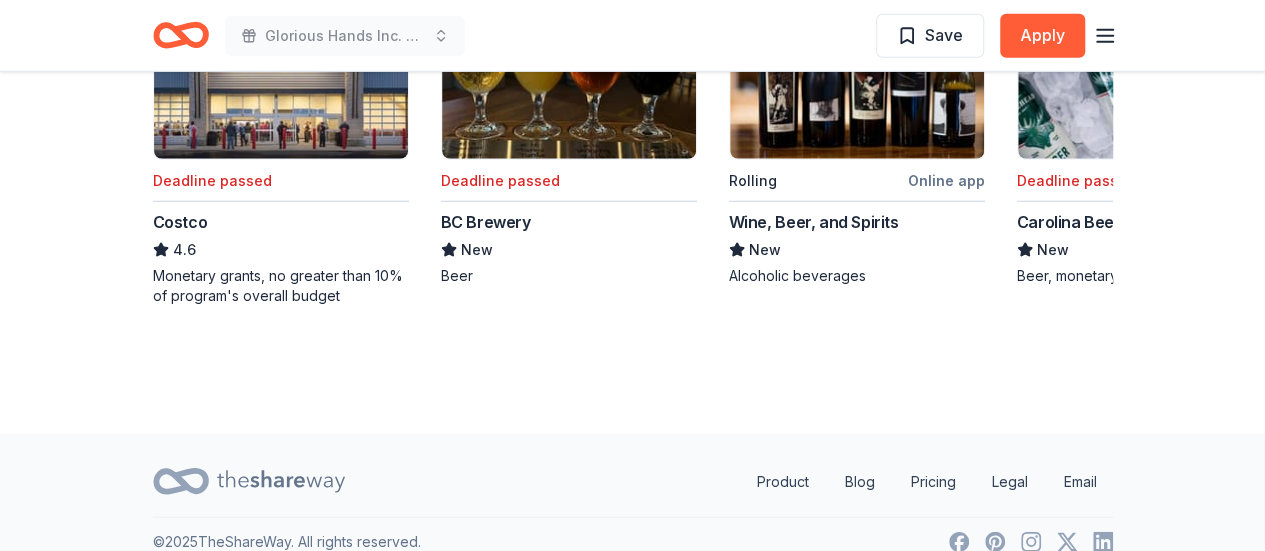 scroll, scrollTop: 2451, scrollLeft: 0, axis: vertical 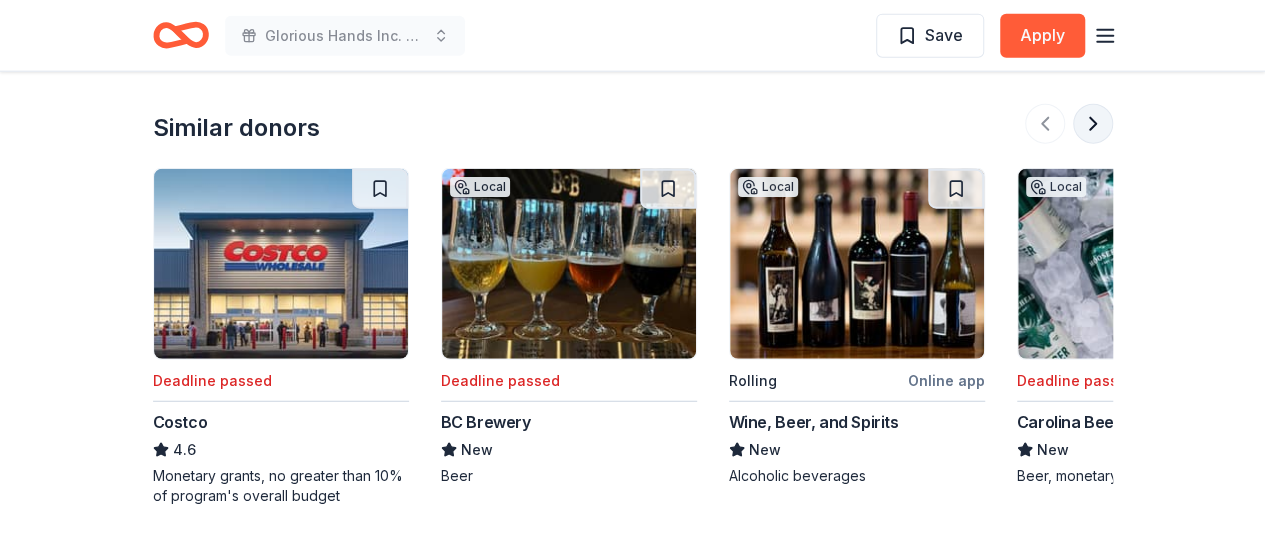click at bounding box center (1093, 124) 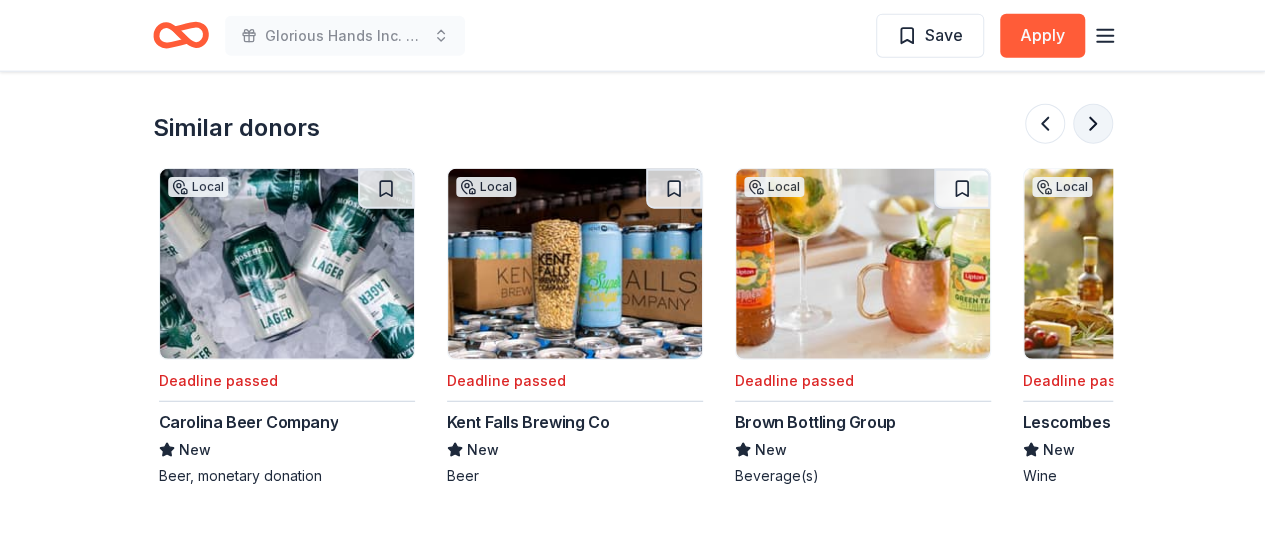 scroll, scrollTop: 0, scrollLeft: 864, axis: horizontal 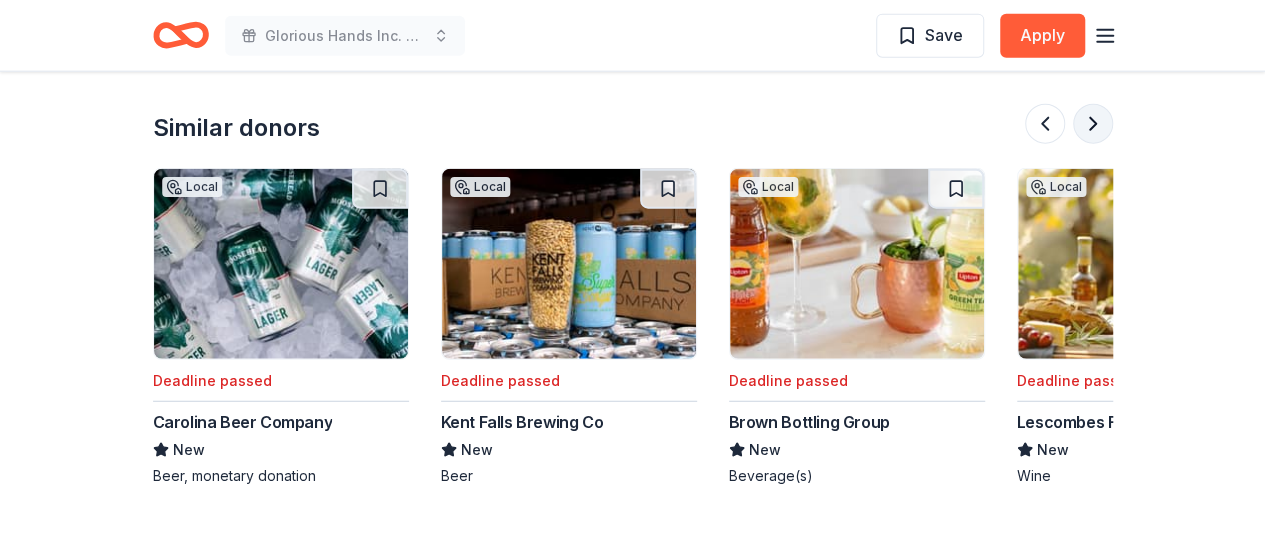 click at bounding box center (1093, 124) 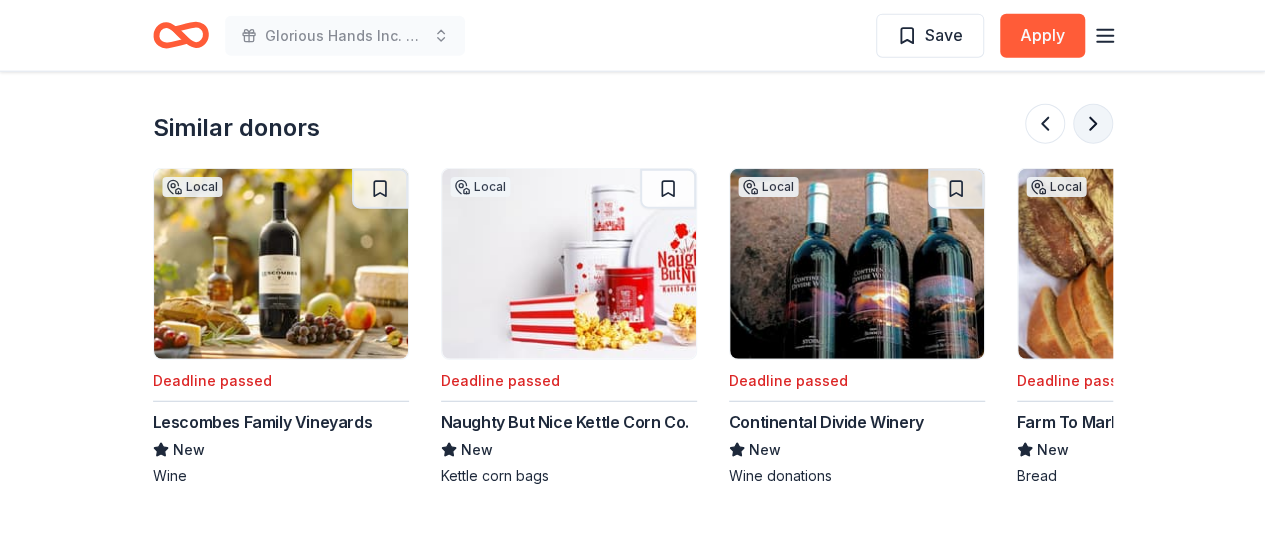 click at bounding box center (1093, 124) 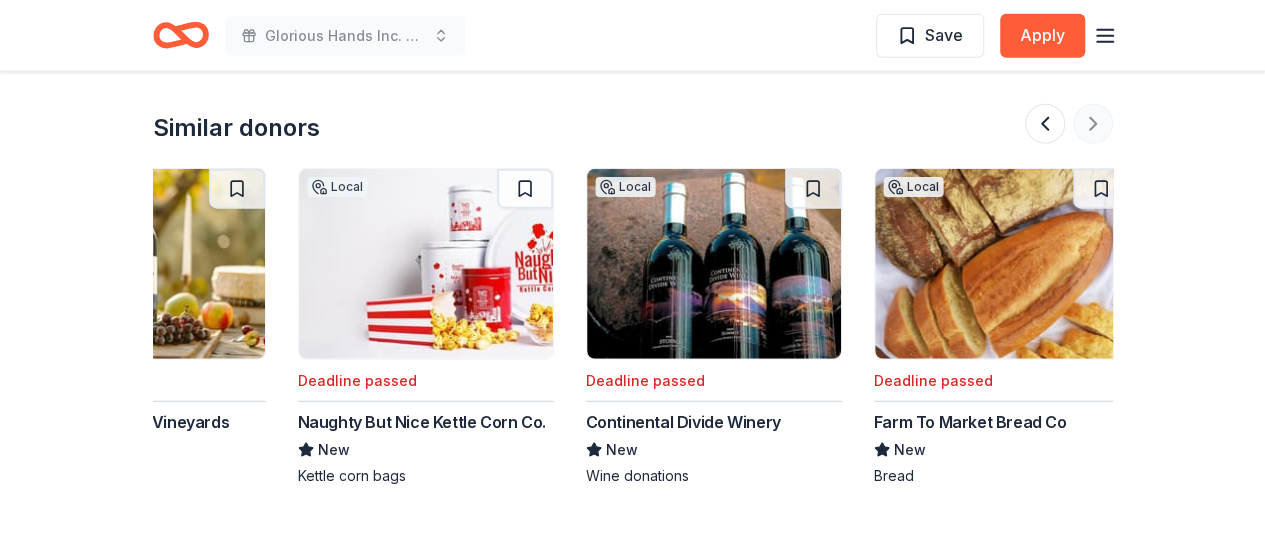 scroll, scrollTop: 0, scrollLeft: 1888, axis: horizontal 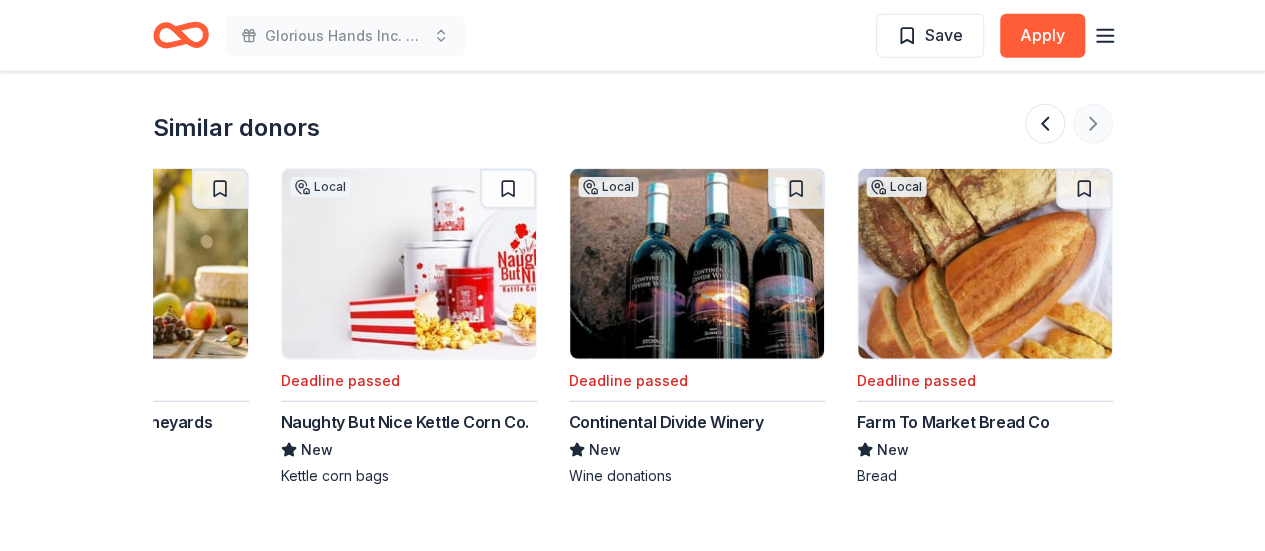click at bounding box center [1069, 124] 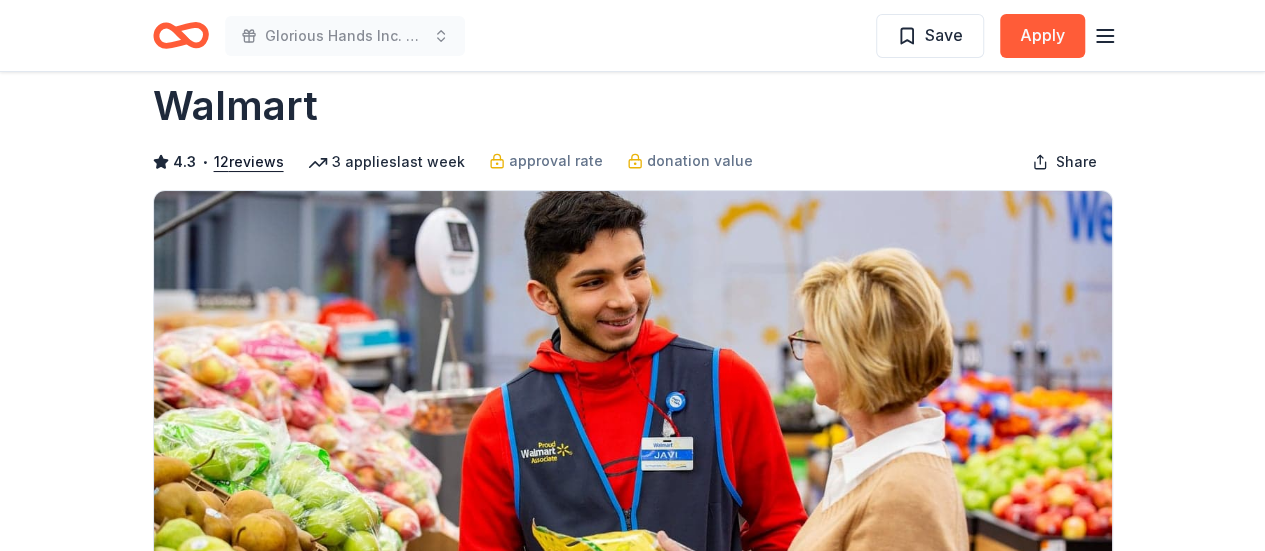scroll, scrollTop: 0, scrollLeft: 0, axis: both 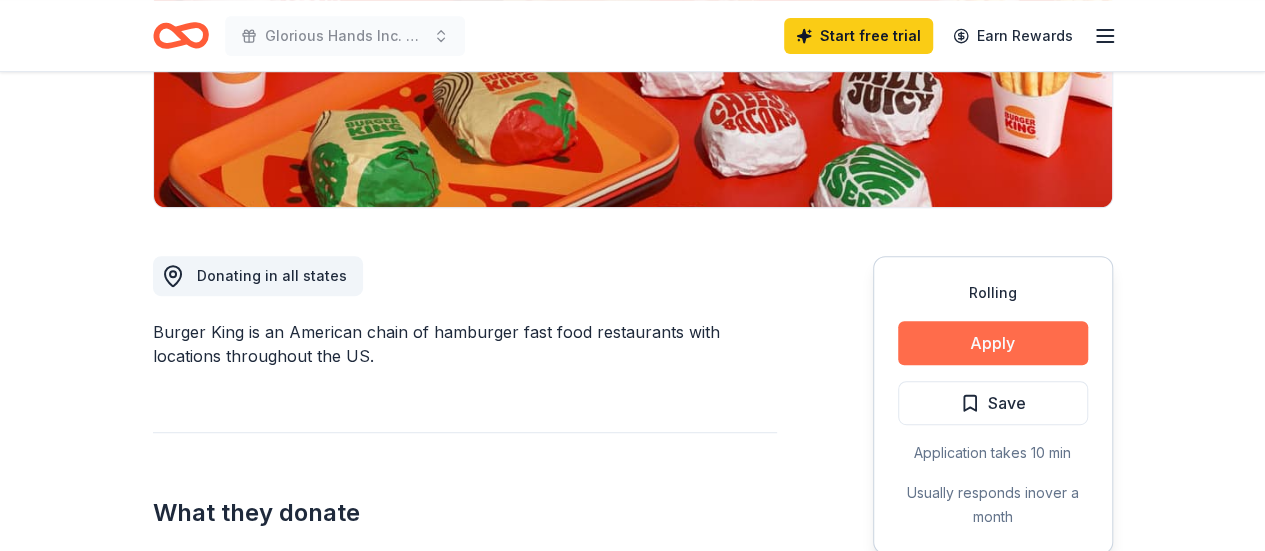 click on "Apply" at bounding box center [993, 343] 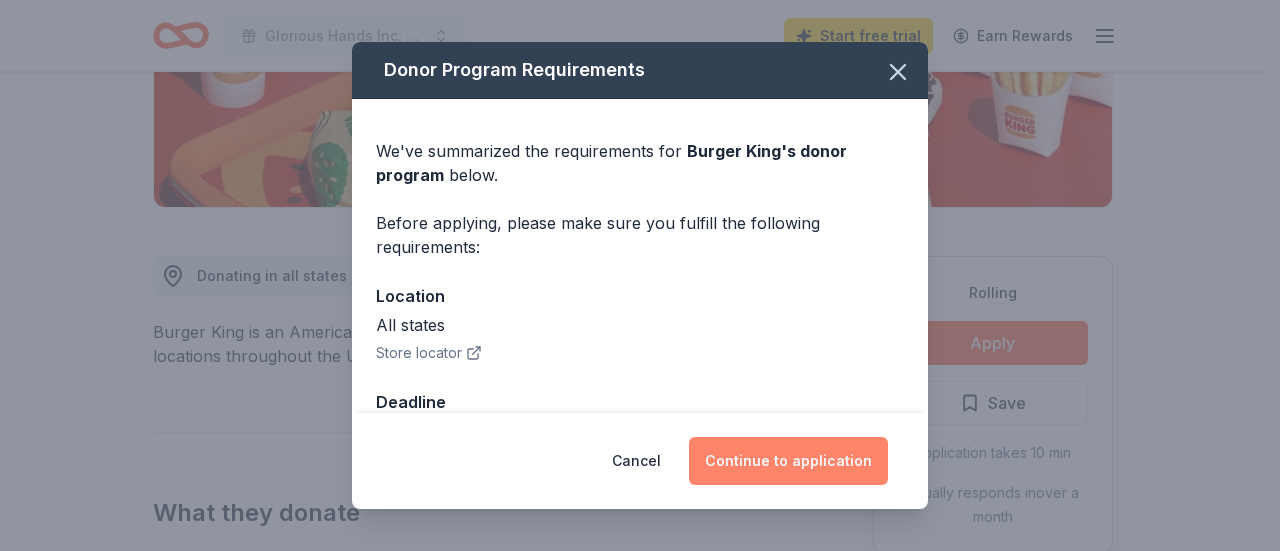 click on "Continue to application" at bounding box center (788, 461) 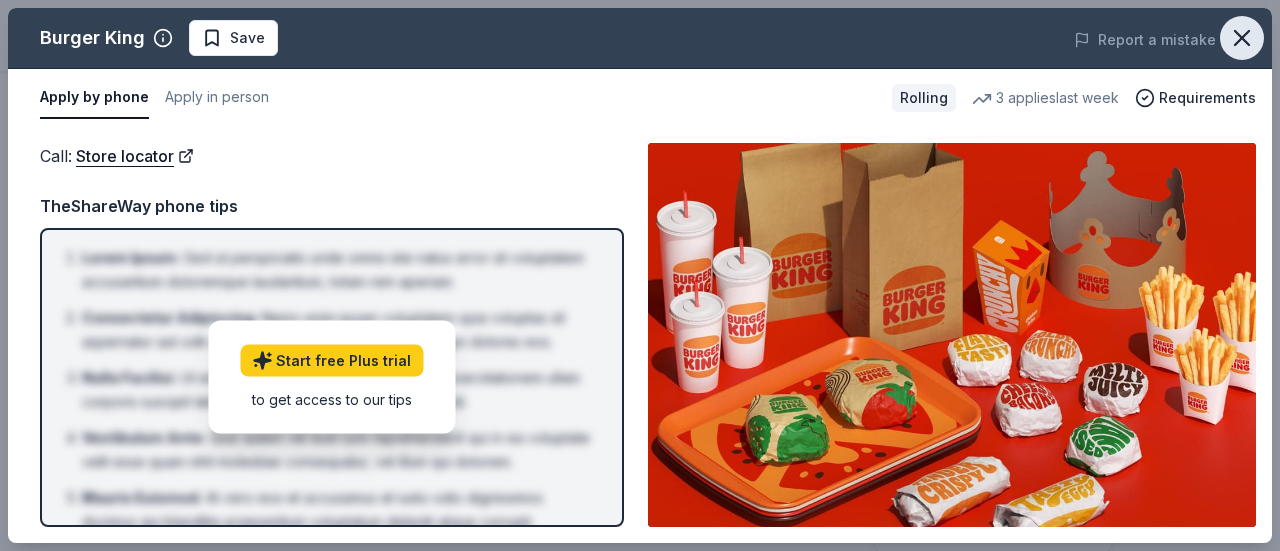 click 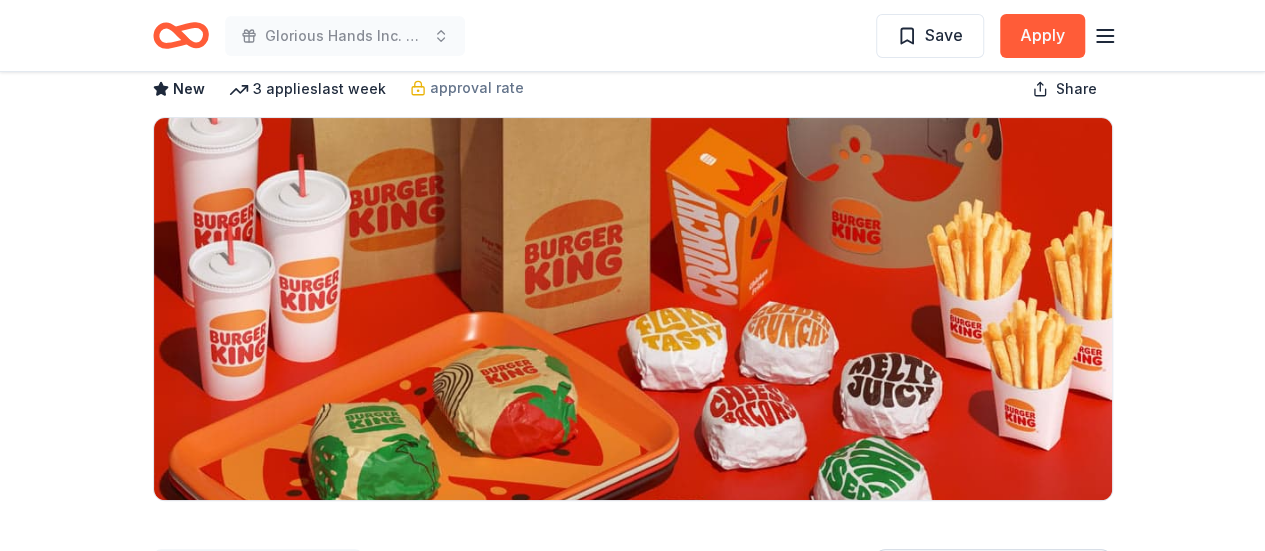 scroll, scrollTop: 0, scrollLeft: 0, axis: both 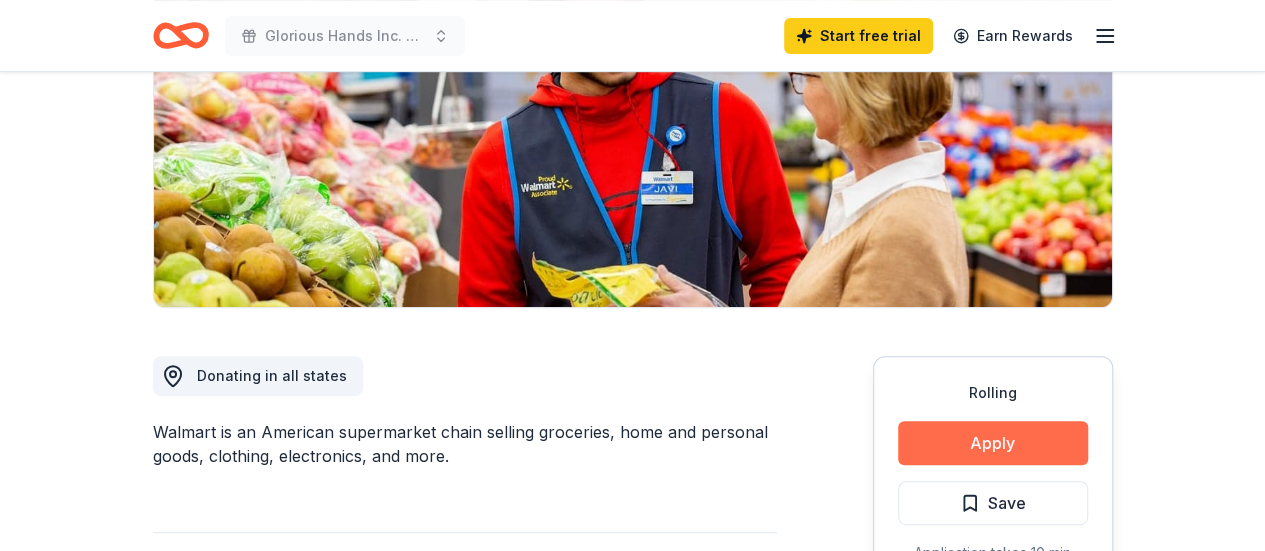 click on "Apply" at bounding box center [993, 443] 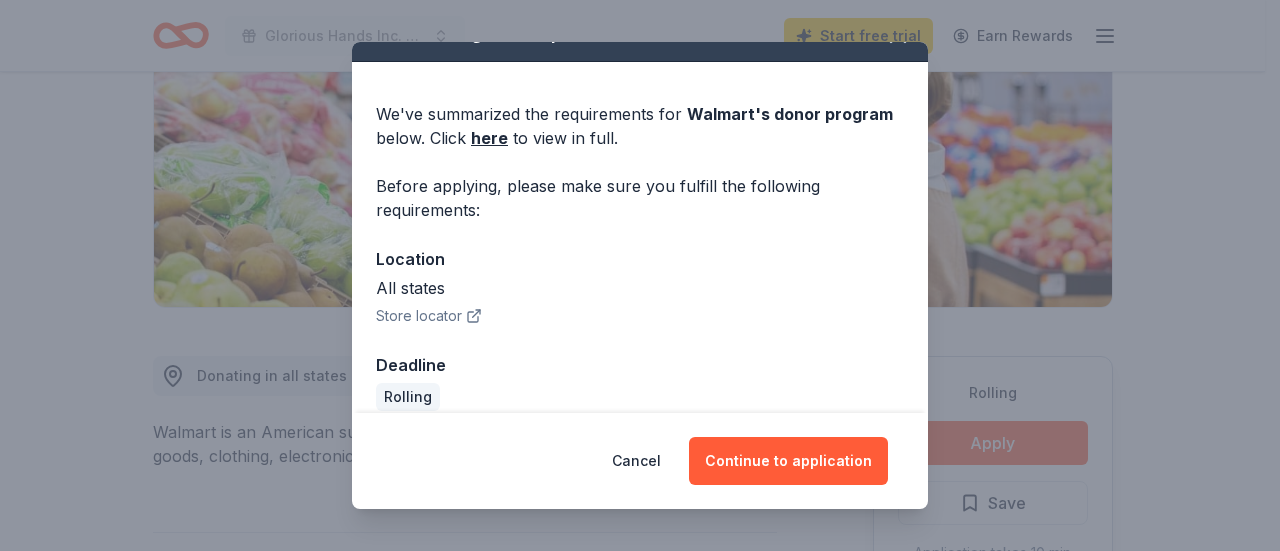 scroll, scrollTop: 58, scrollLeft: 0, axis: vertical 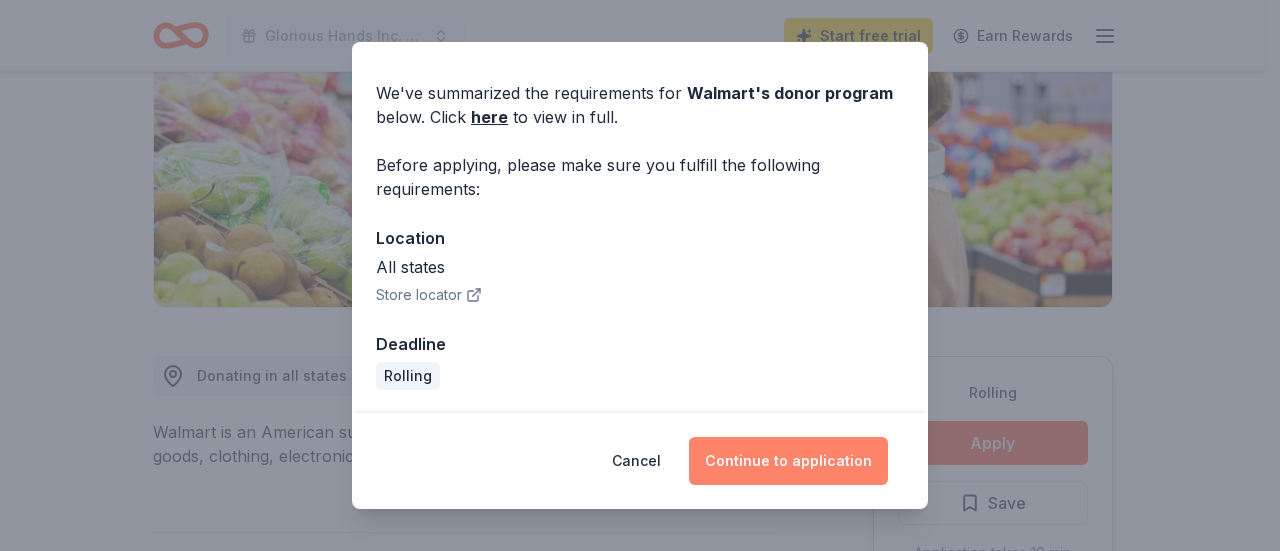 click on "Continue to application" at bounding box center (788, 461) 